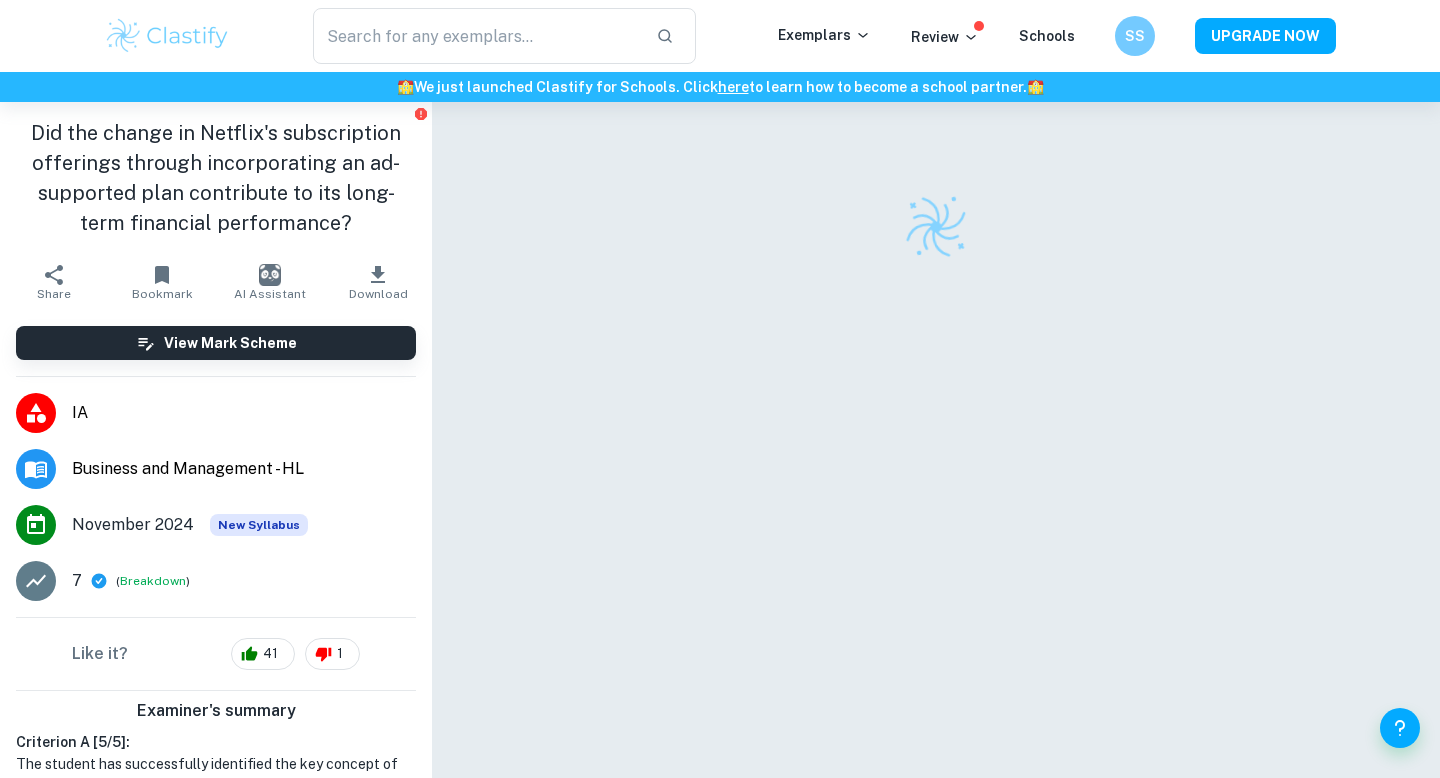 scroll, scrollTop: 0, scrollLeft: 0, axis: both 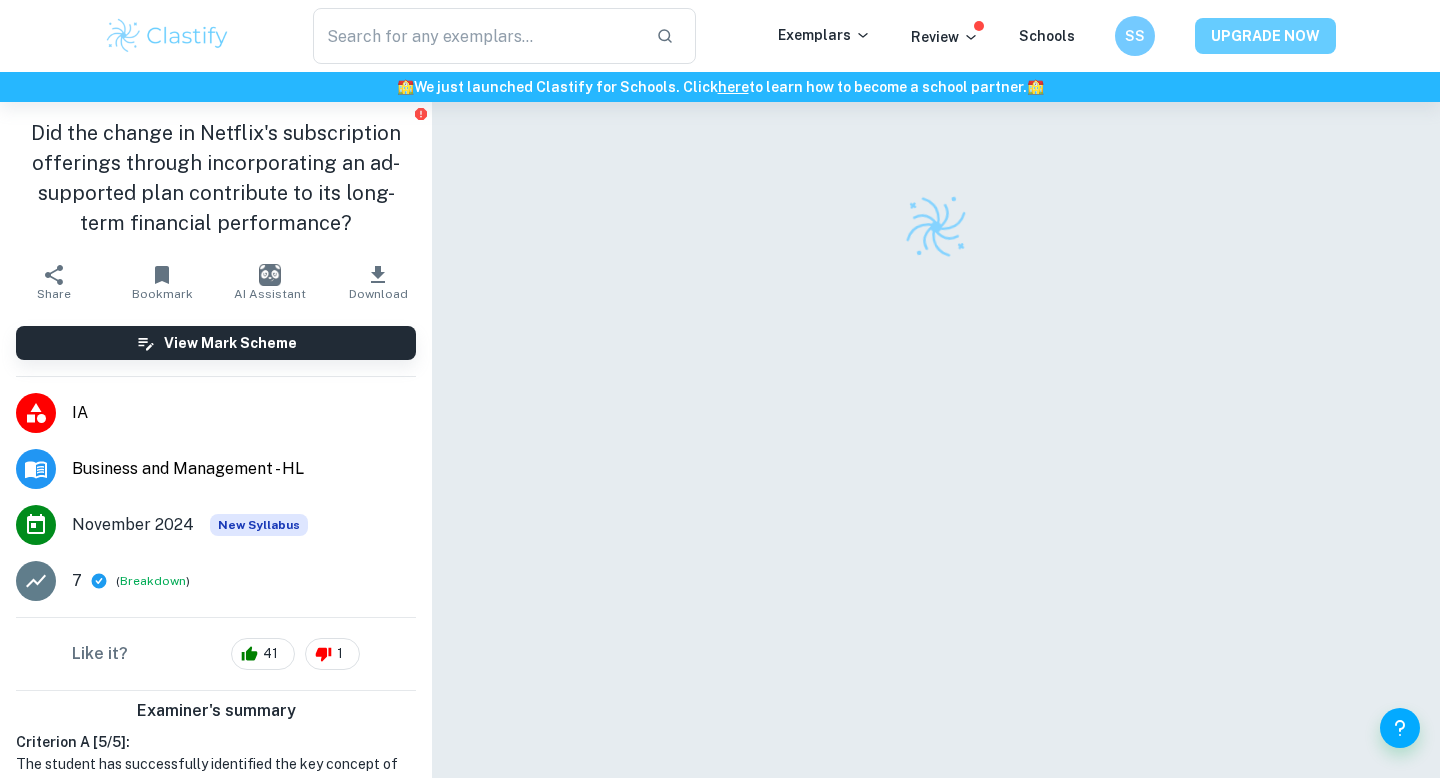 drag, startPoint x: 0, startPoint y: 0, endPoint x: 1221, endPoint y: 45, distance: 1221.829 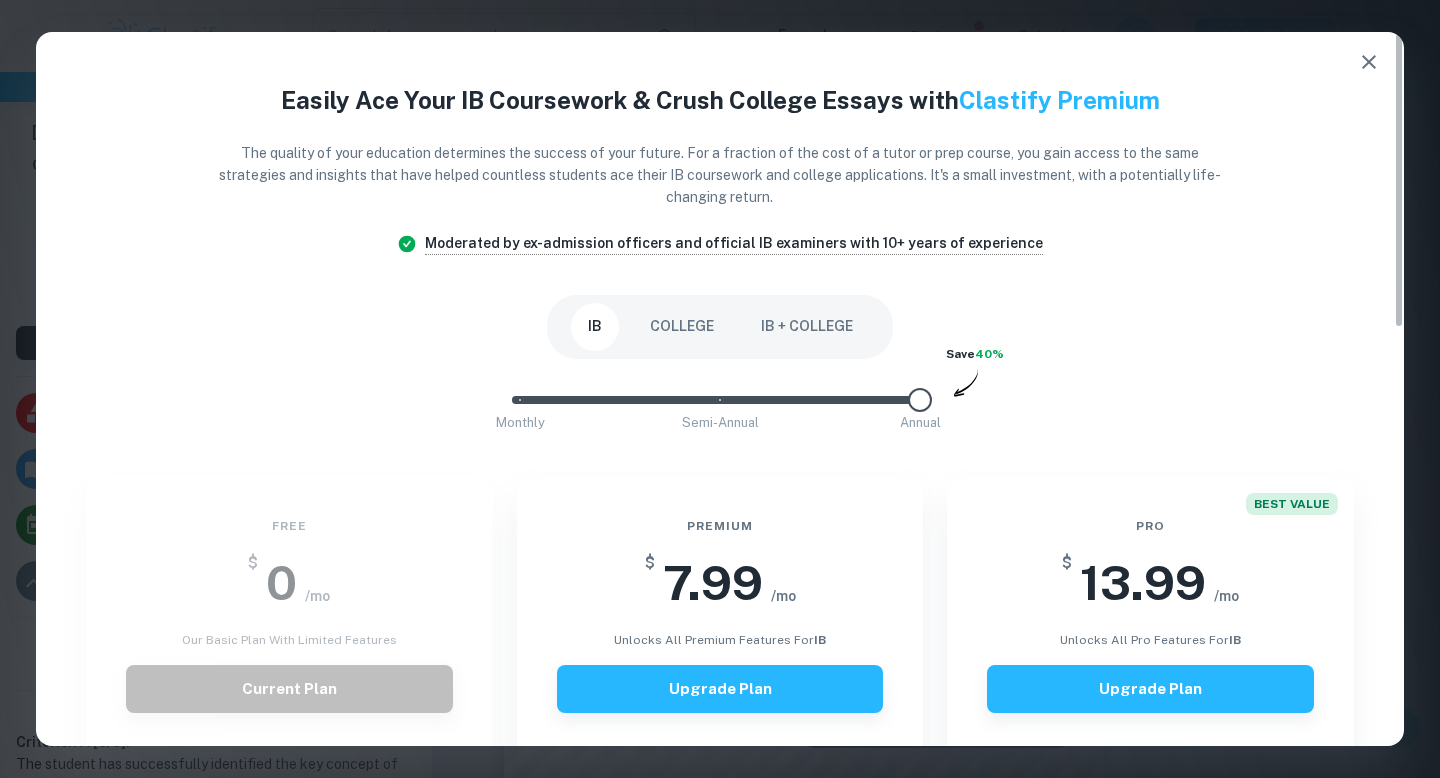 click on "IB + COLLEGE" at bounding box center [807, 327] 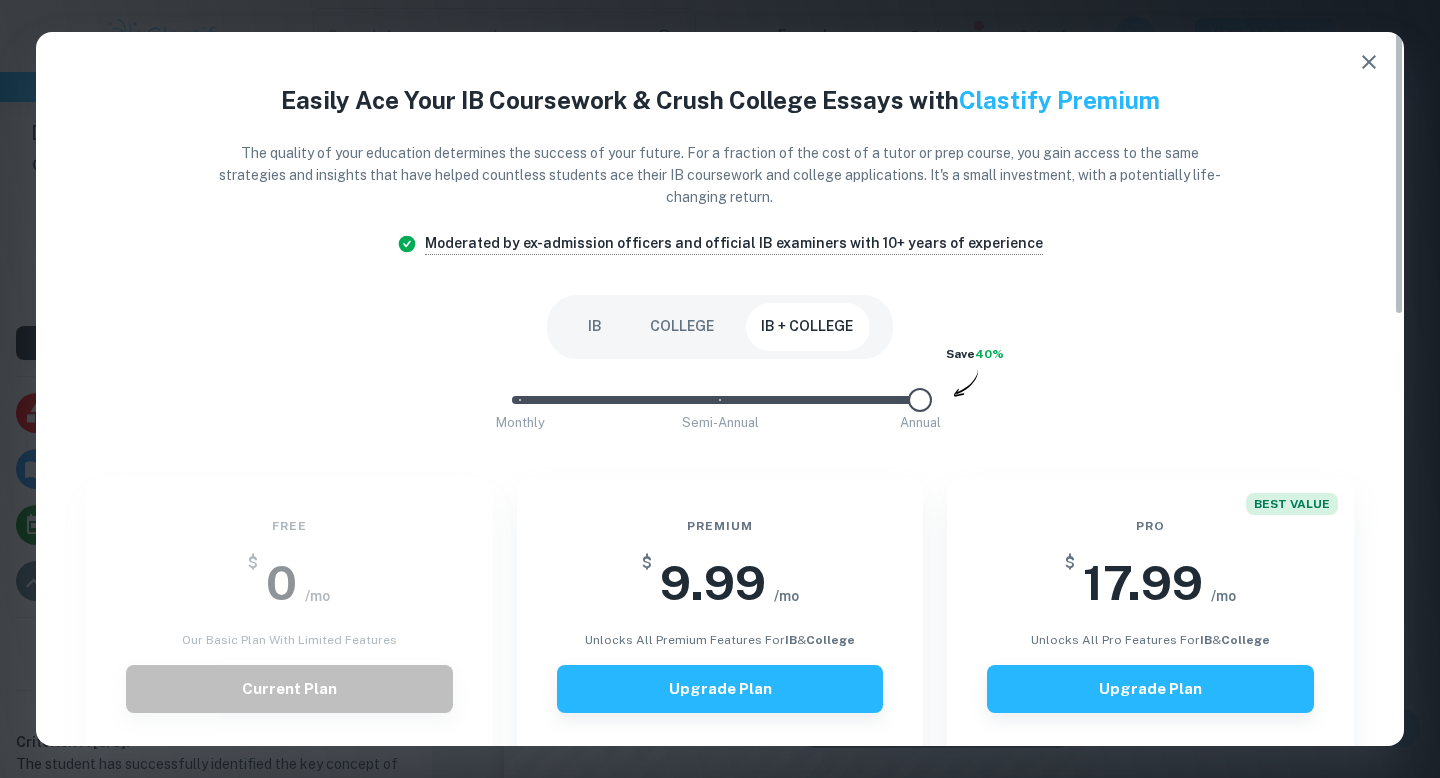 click on "COLLEGE" at bounding box center [682, 327] 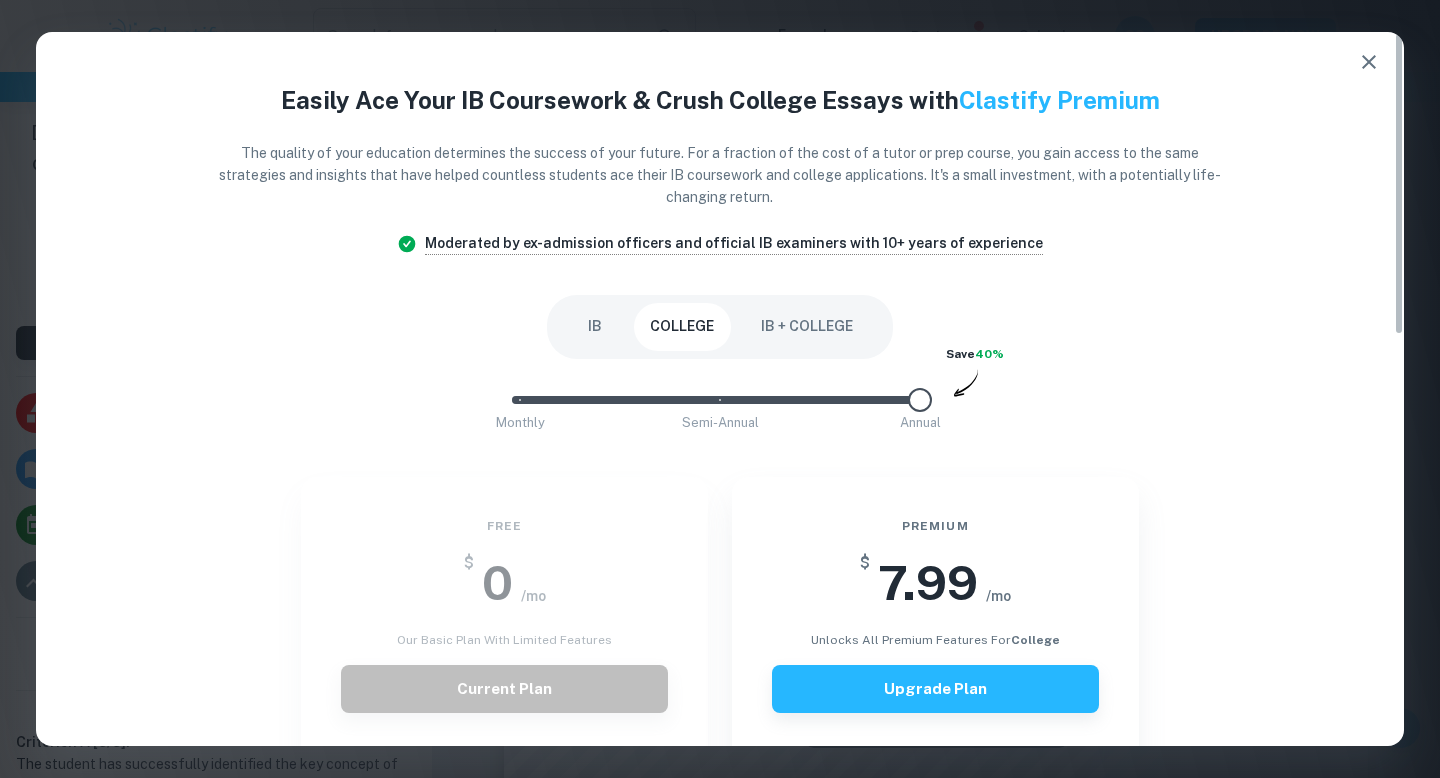 click on "IB" at bounding box center (595, 327) 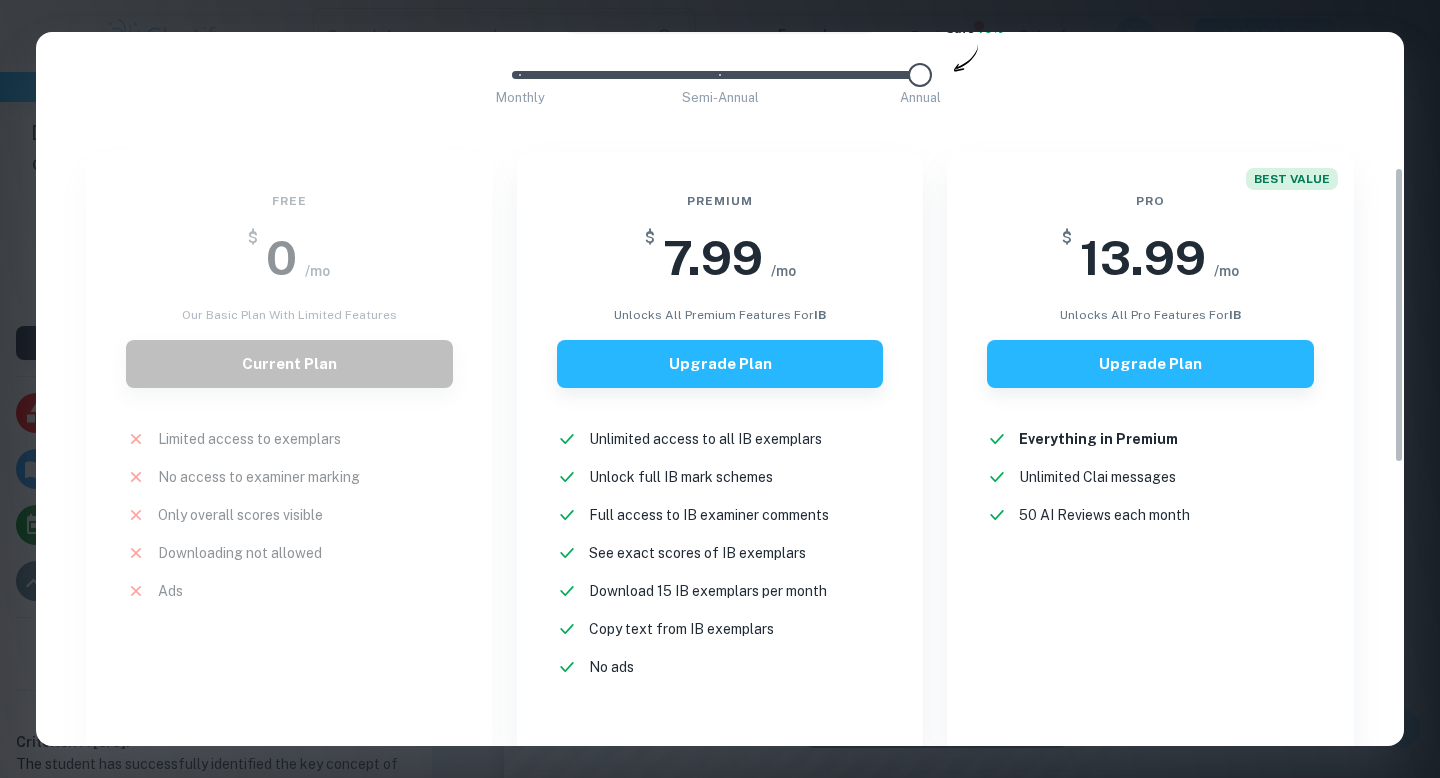 scroll, scrollTop: 331, scrollLeft: 0, axis: vertical 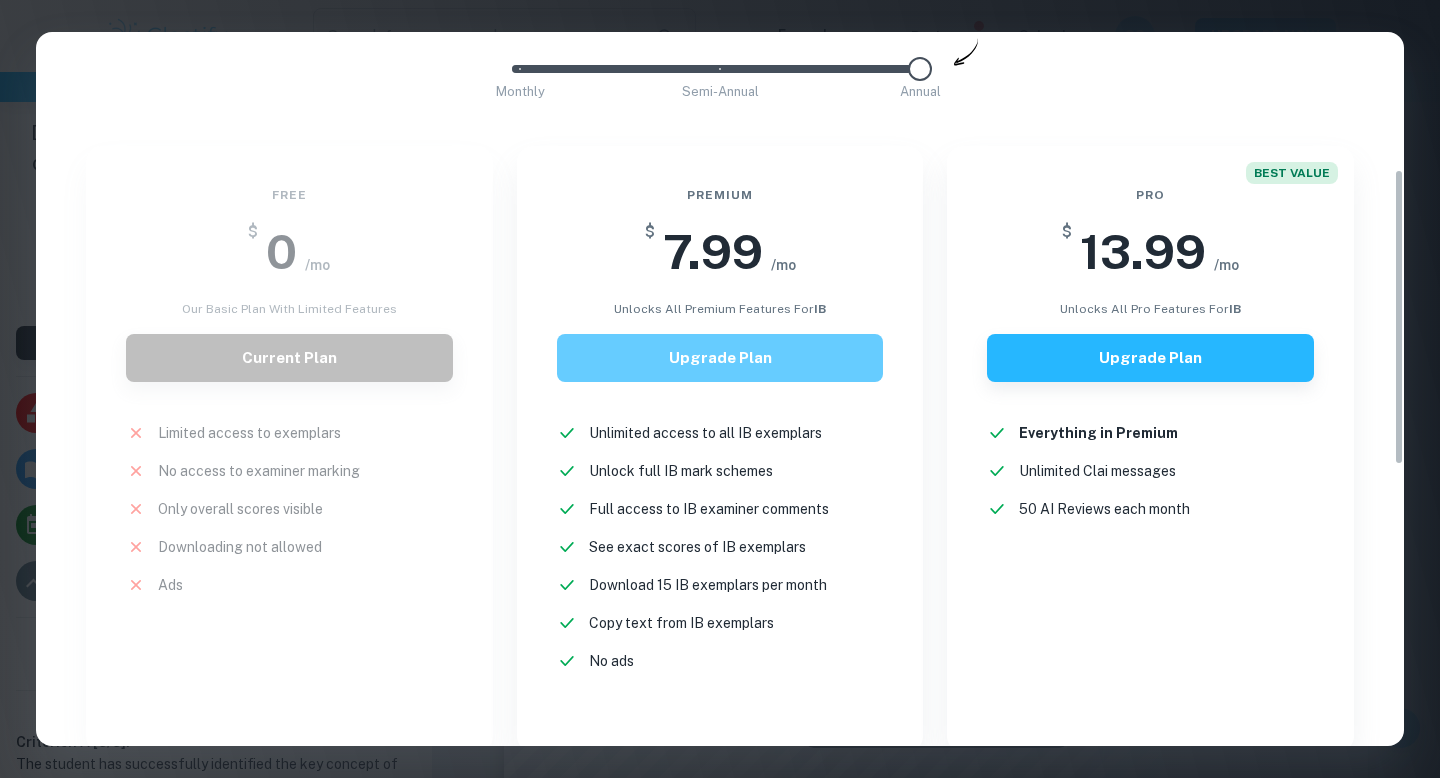 click on "Upgrade Plan" at bounding box center (720, 358) 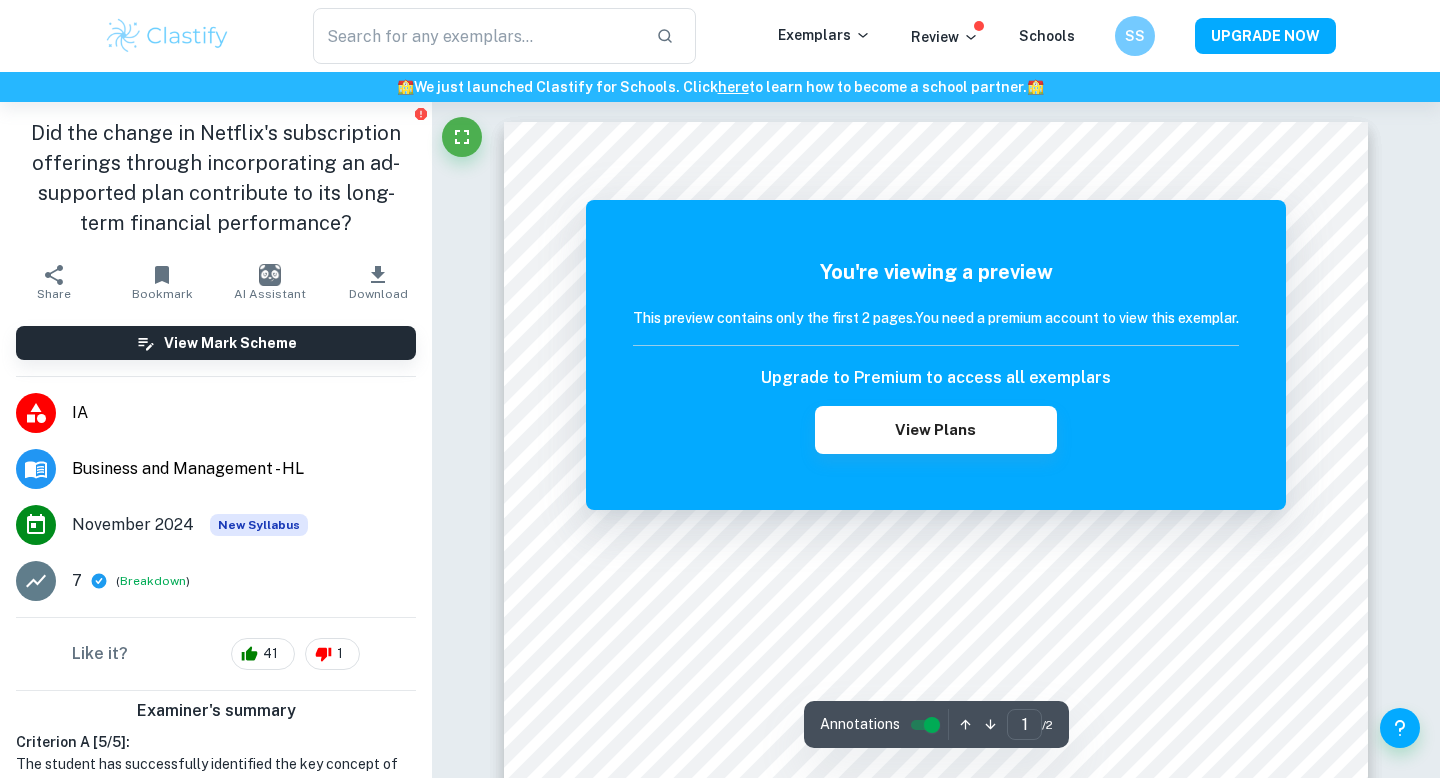 scroll, scrollTop: 0, scrollLeft: 0, axis: both 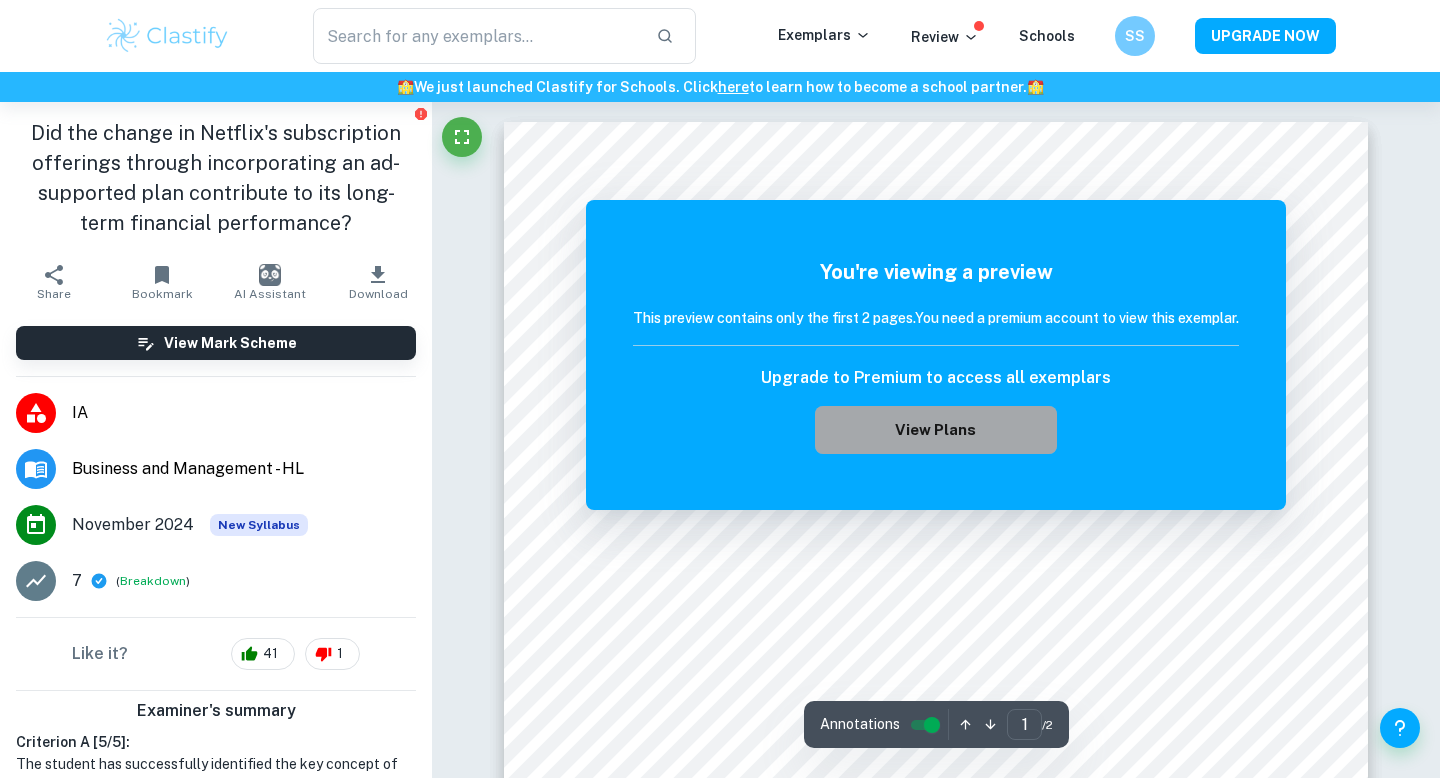 click on "View Plans" at bounding box center [936, 430] 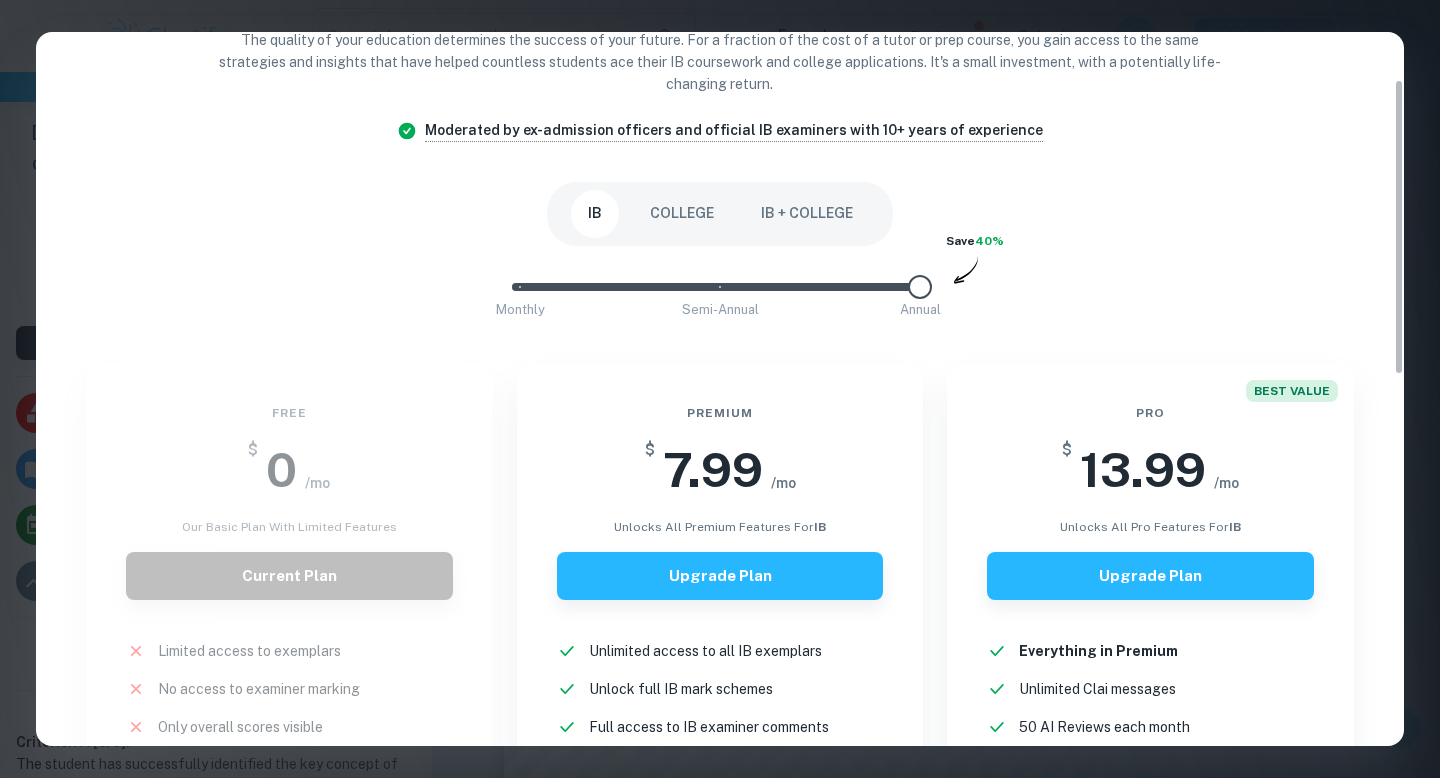 scroll, scrollTop: 115, scrollLeft: 0, axis: vertical 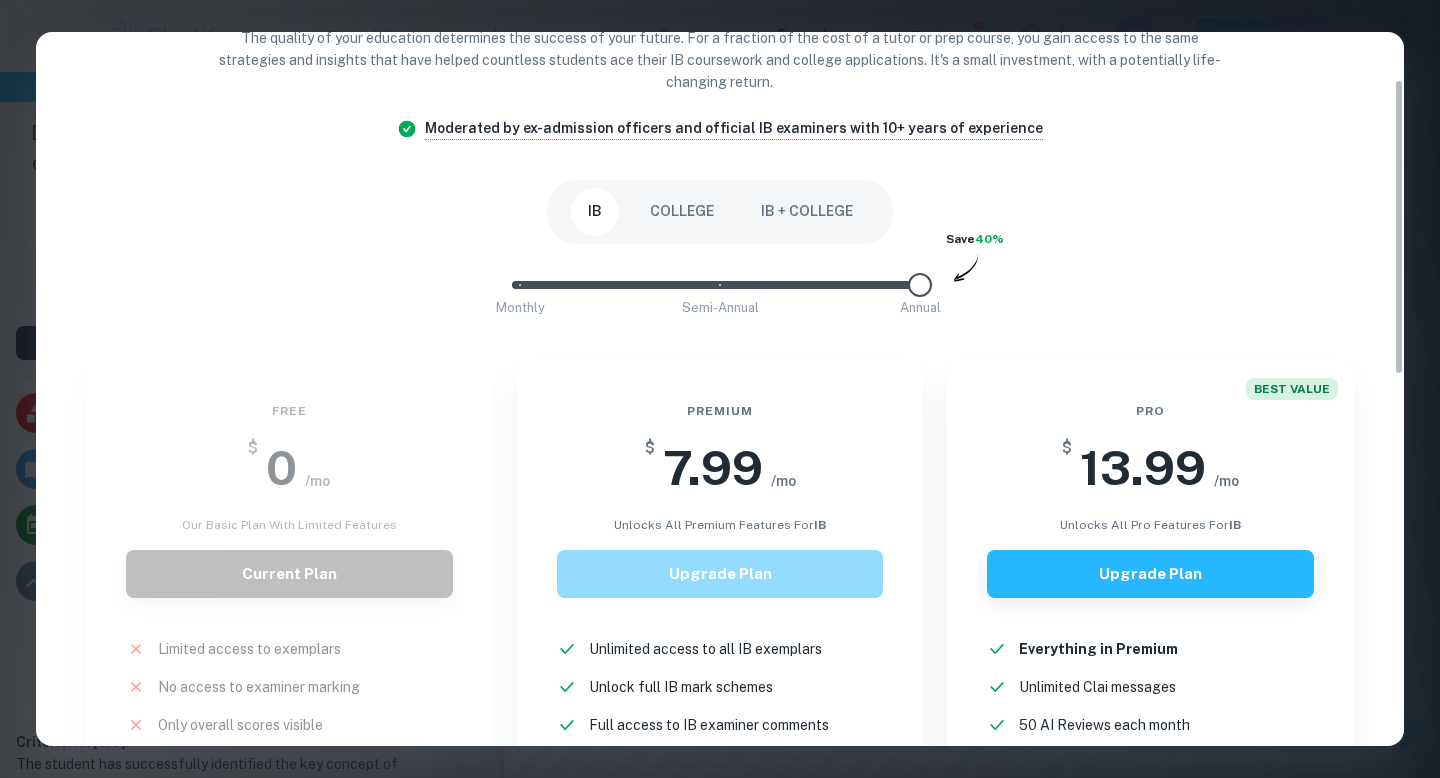 click on "Upgrade Plan" at bounding box center [720, 574] 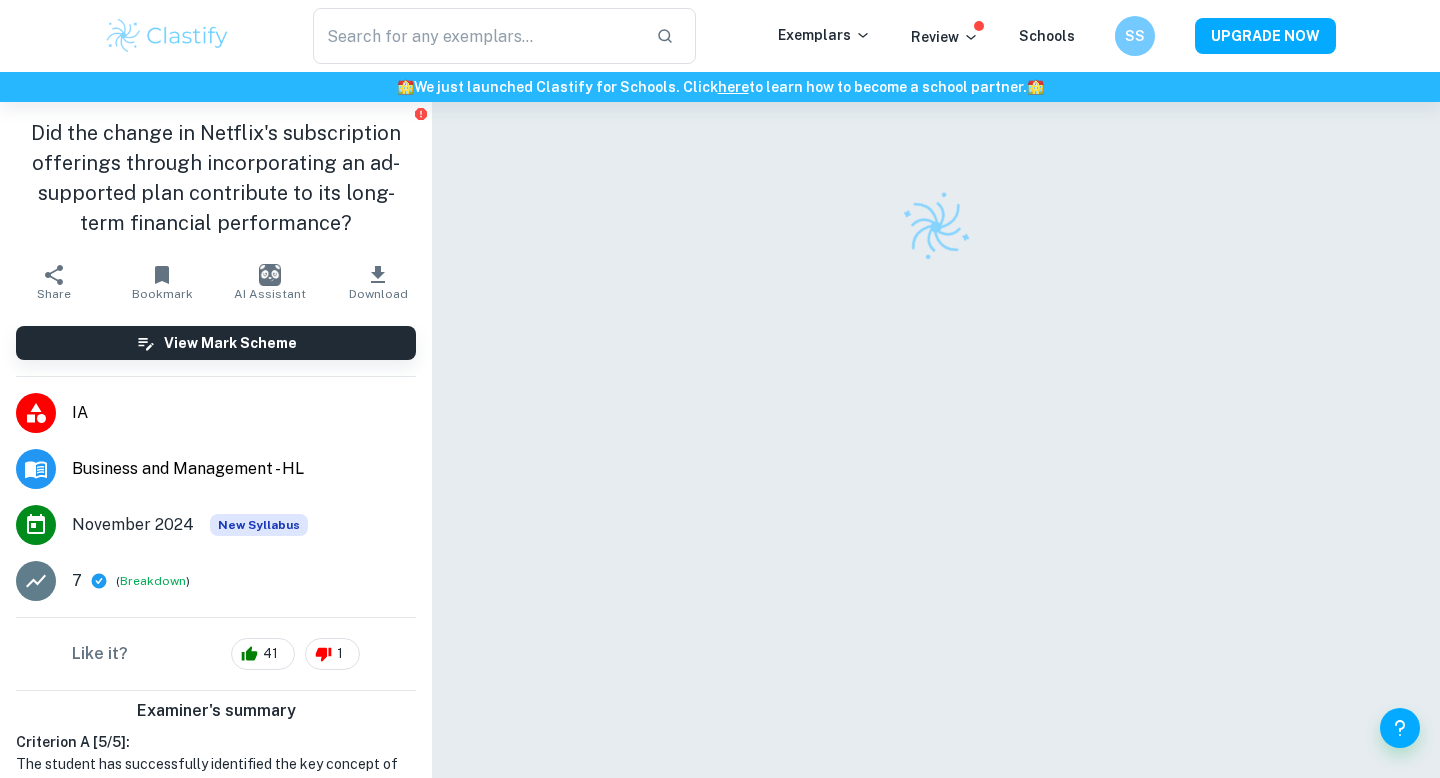 scroll, scrollTop: 0, scrollLeft: 0, axis: both 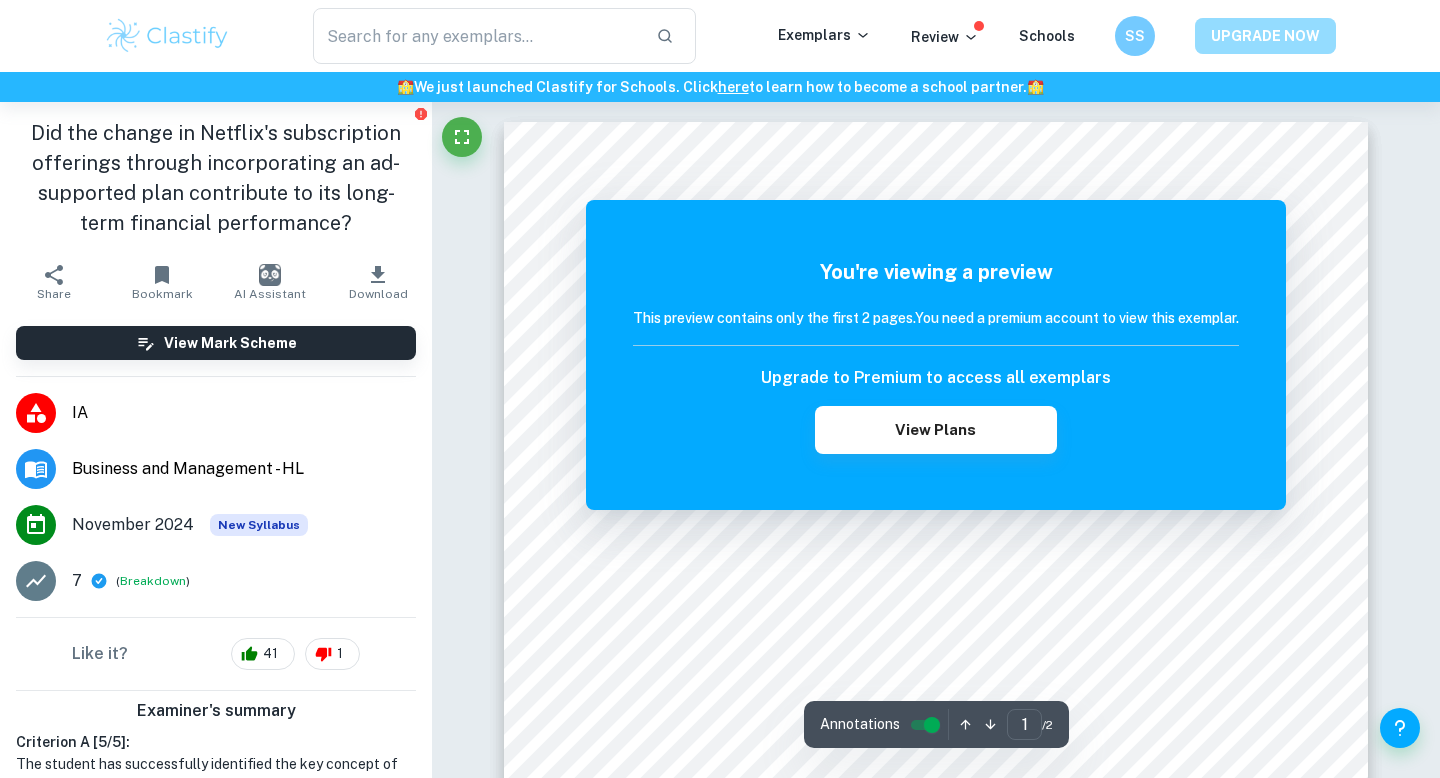 click on "UPGRADE NOW" at bounding box center [1265, 36] 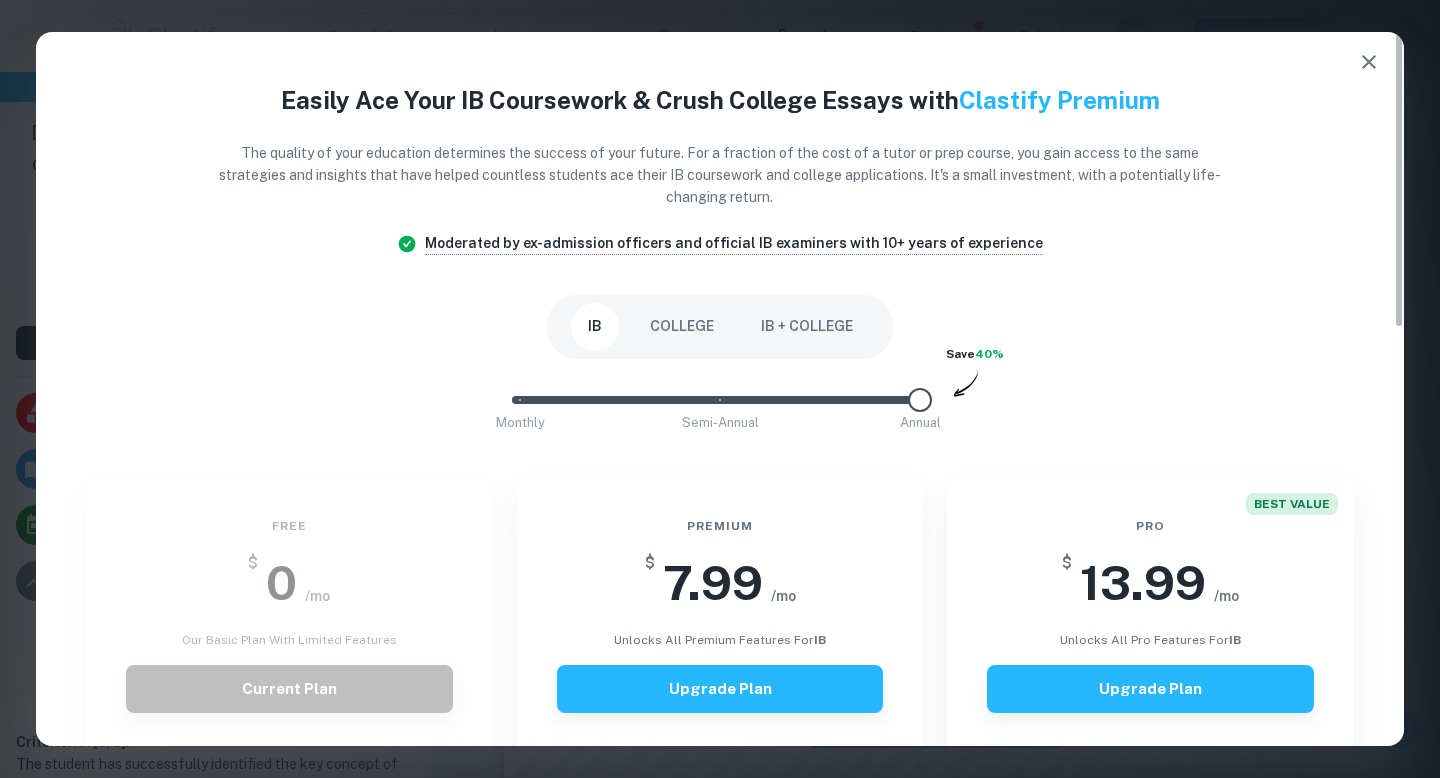 click on "IB + COLLEGE" at bounding box center (807, 327) 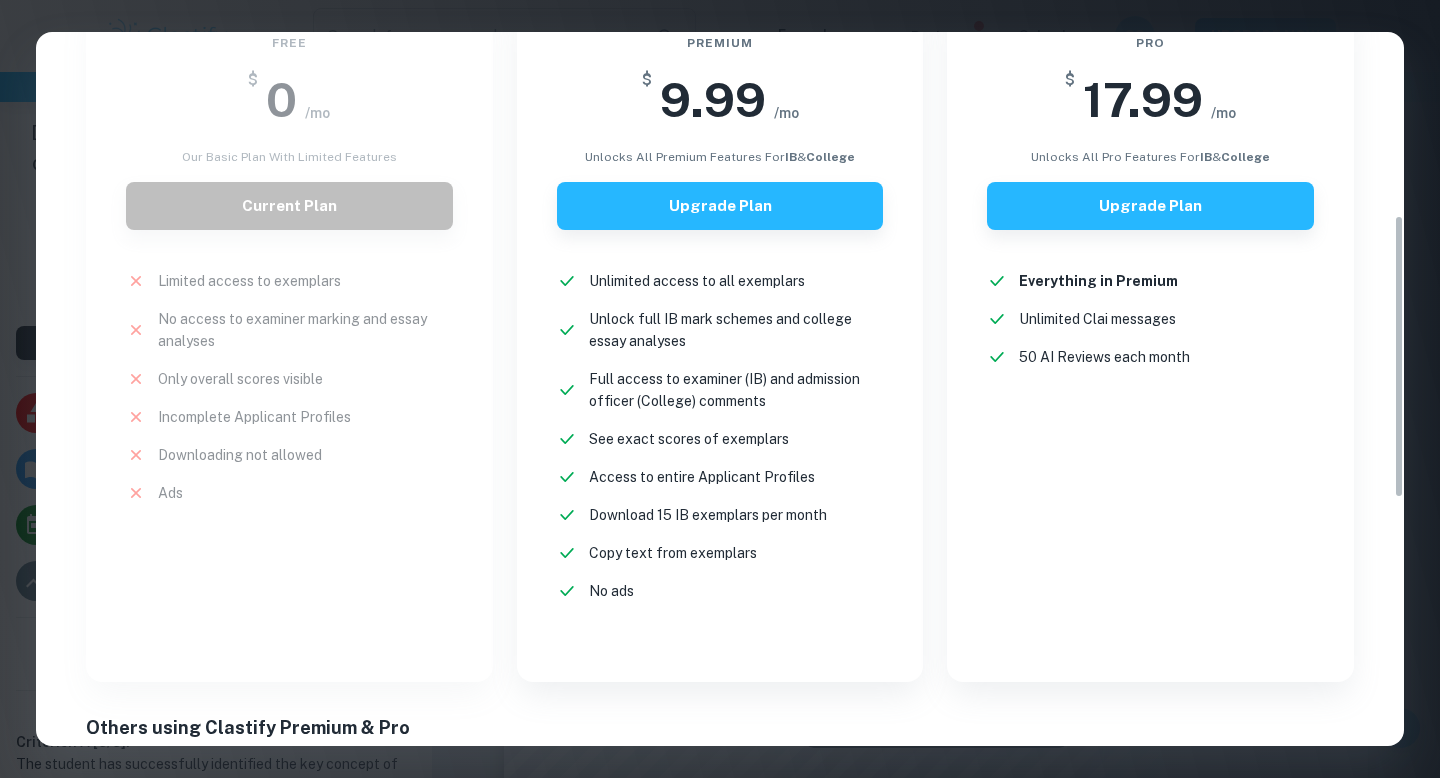 scroll, scrollTop: 420, scrollLeft: 0, axis: vertical 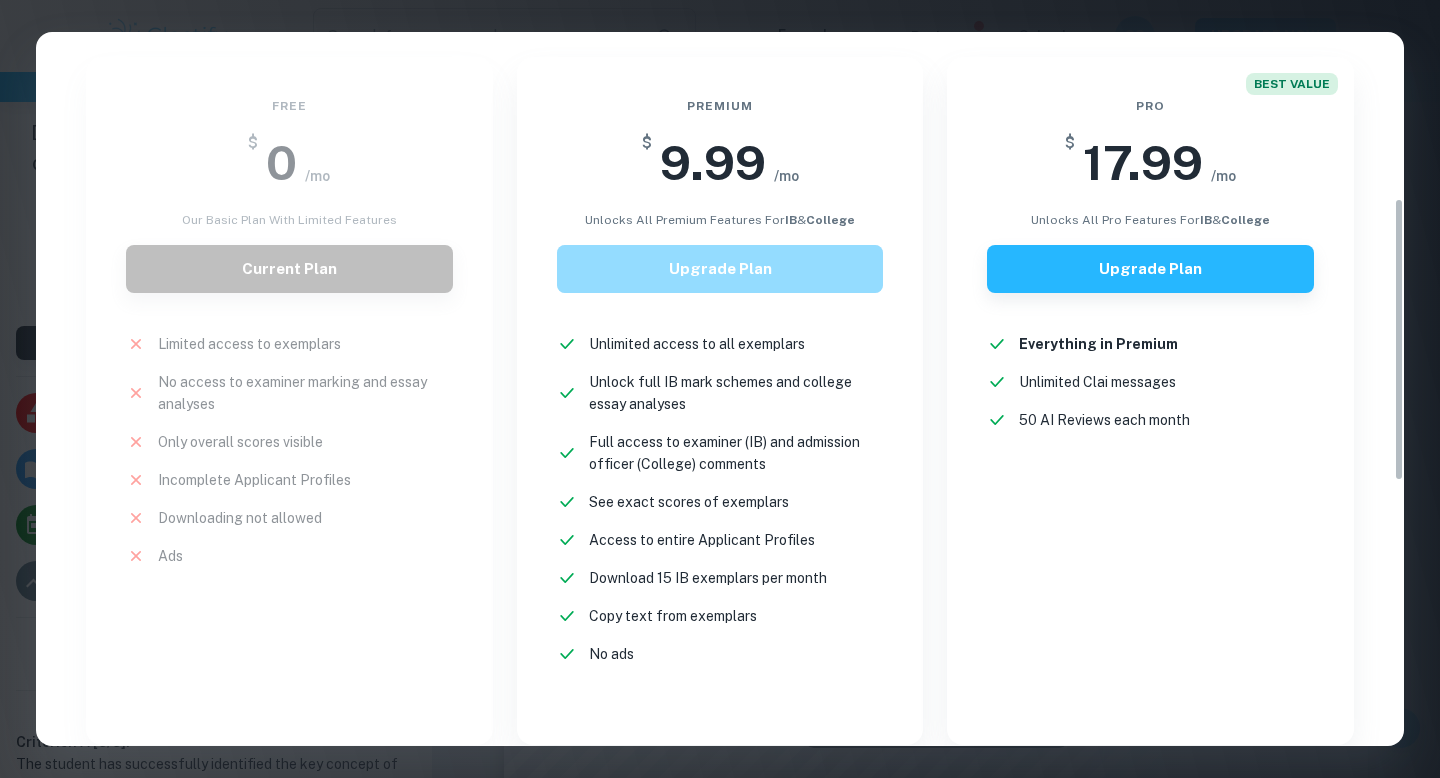 click on "Upgrade Plan" at bounding box center [720, 269] 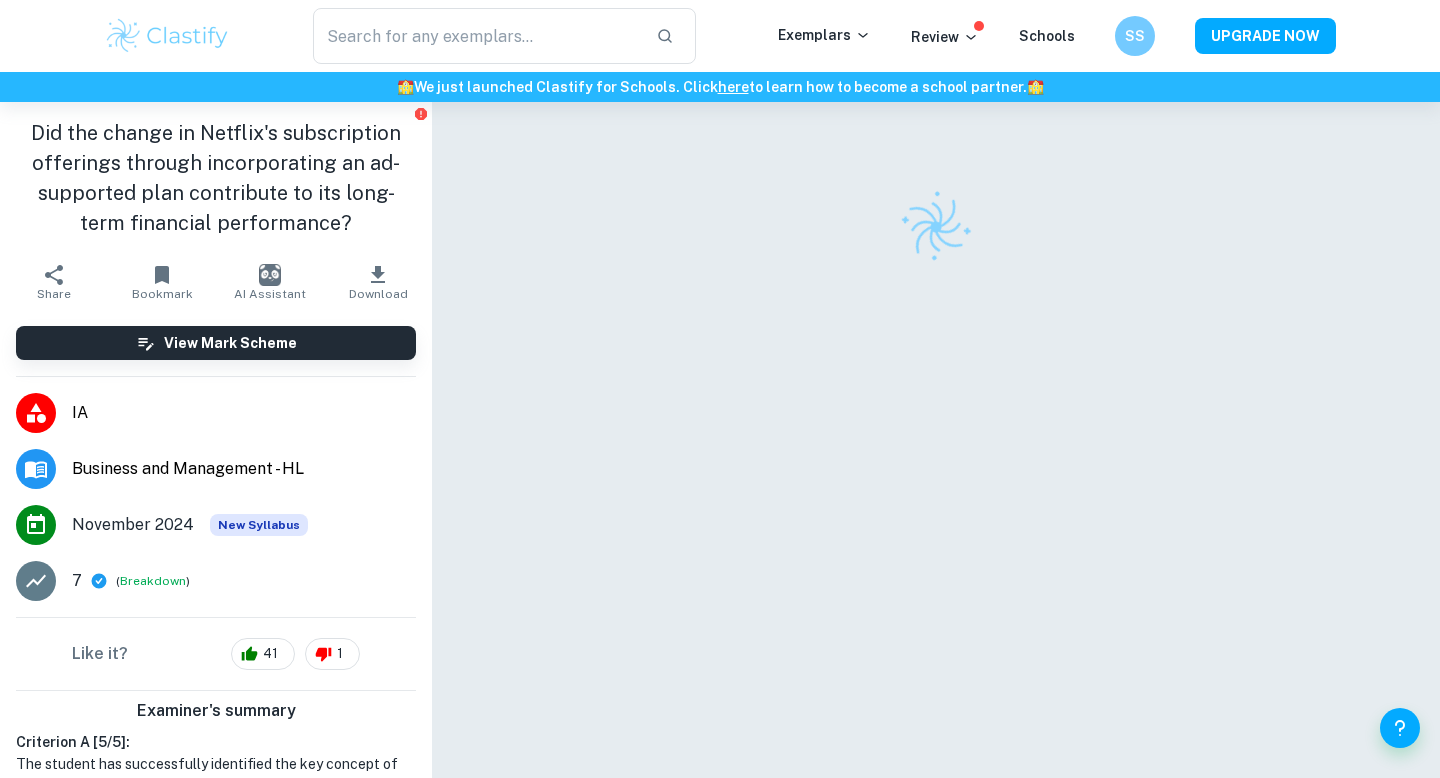 scroll, scrollTop: 0, scrollLeft: 0, axis: both 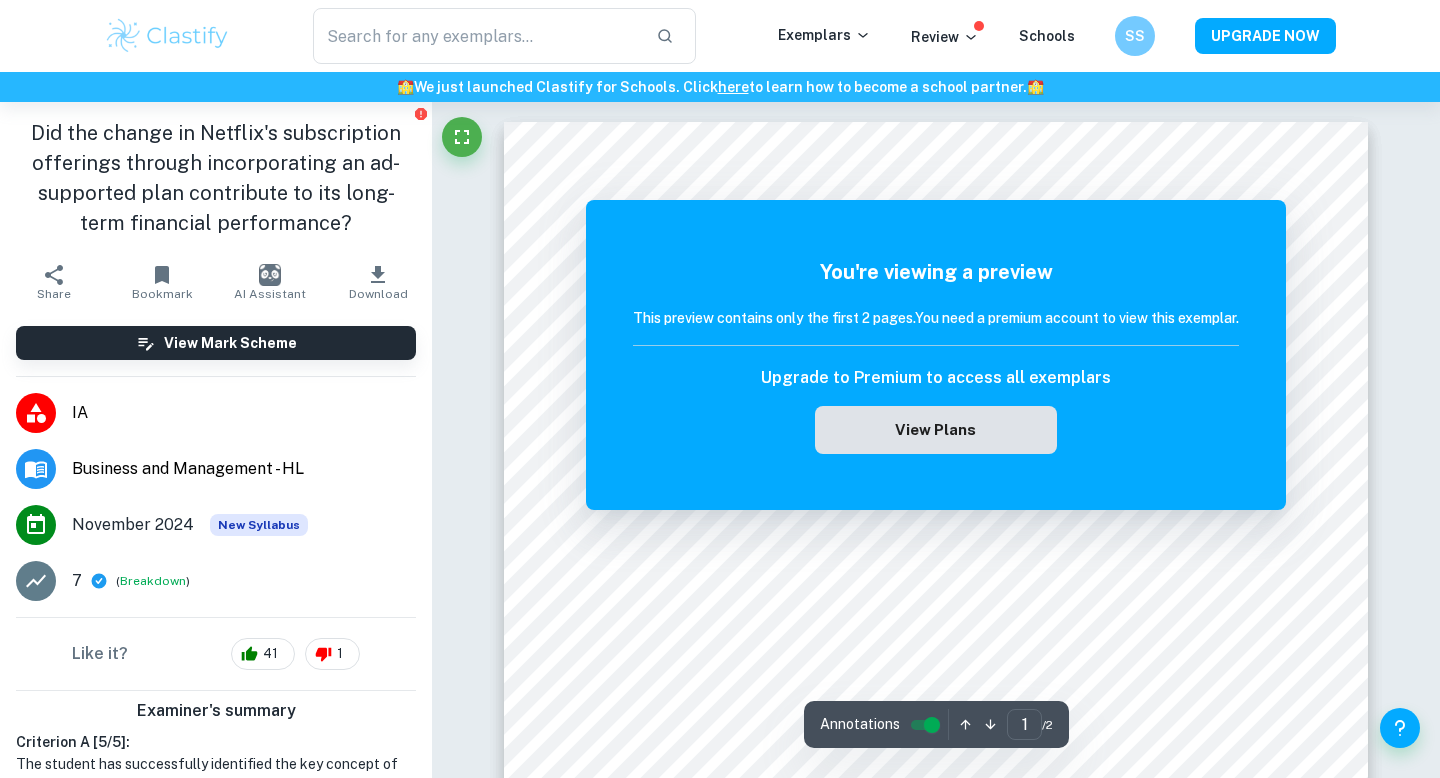 click on "View Plans" at bounding box center [936, 430] 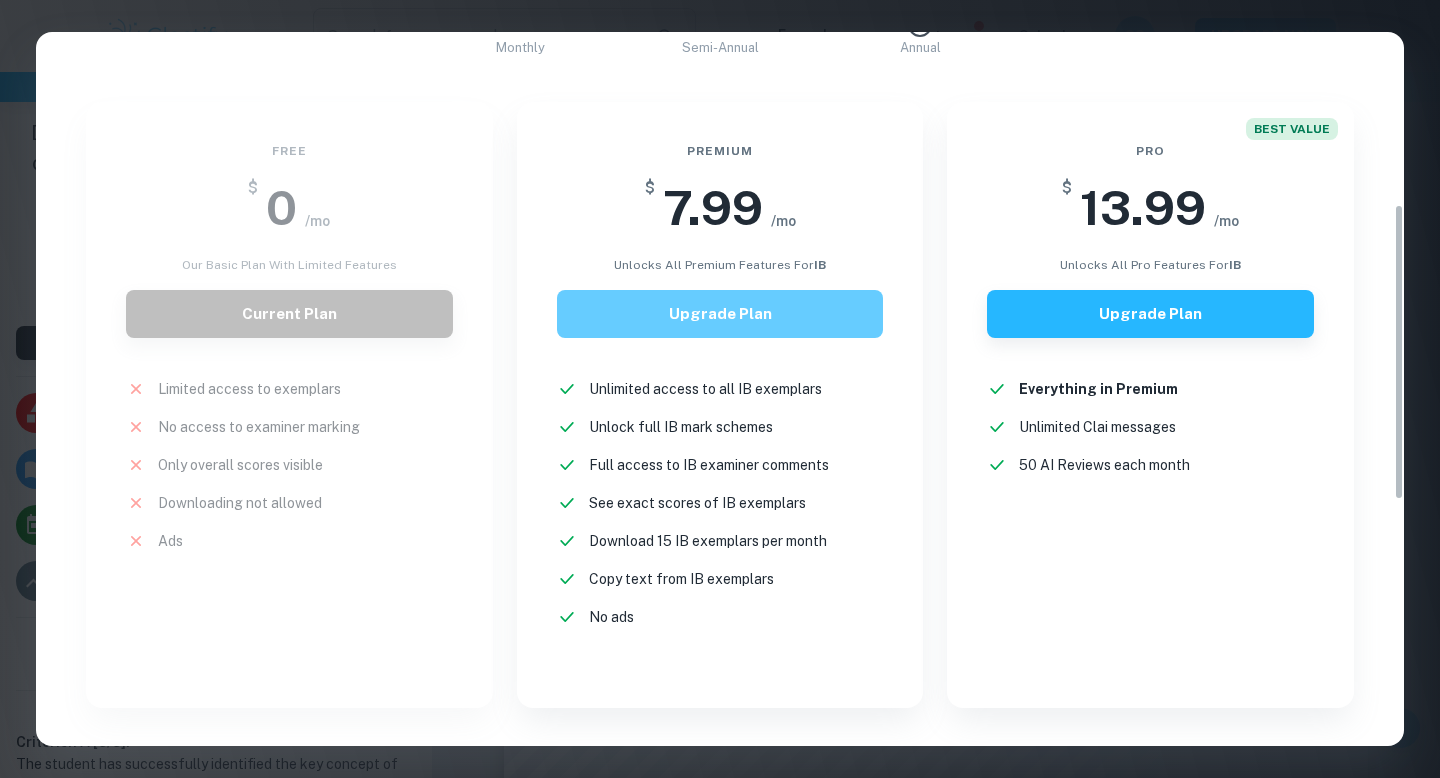 scroll, scrollTop: 443, scrollLeft: 0, axis: vertical 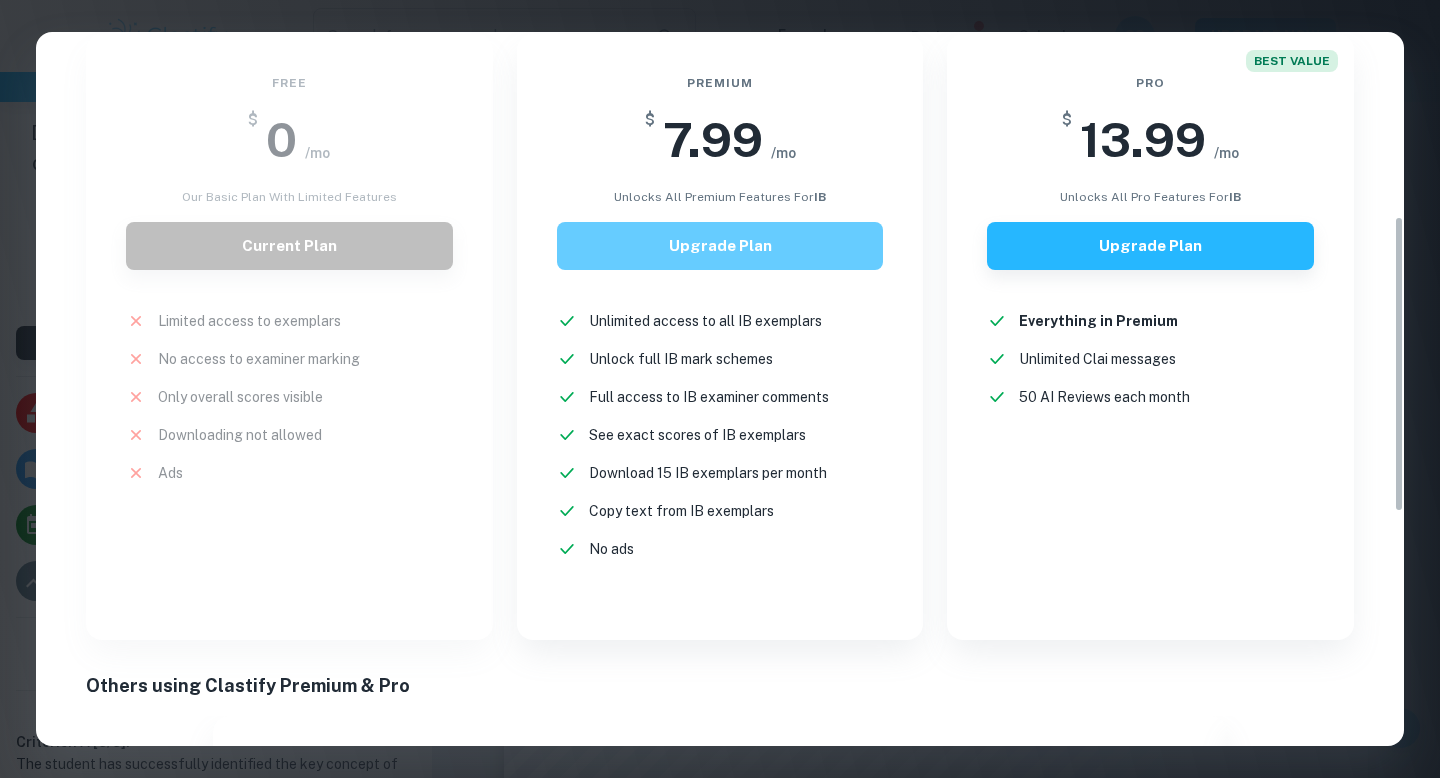 click on "Upgrade Plan" at bounding box center [720, 246] 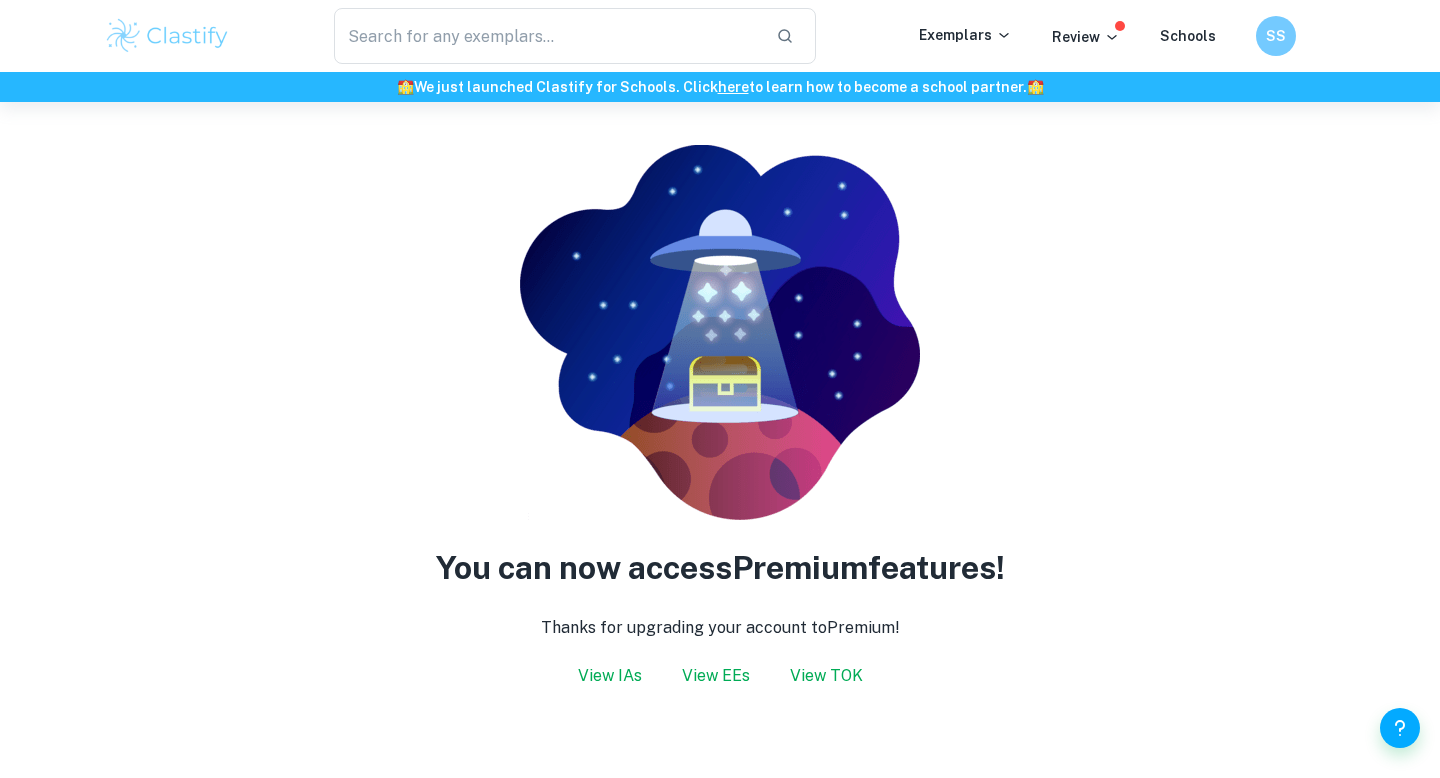 scroll, scrollTop: 102, scrollLeft: 0, axis: vertical 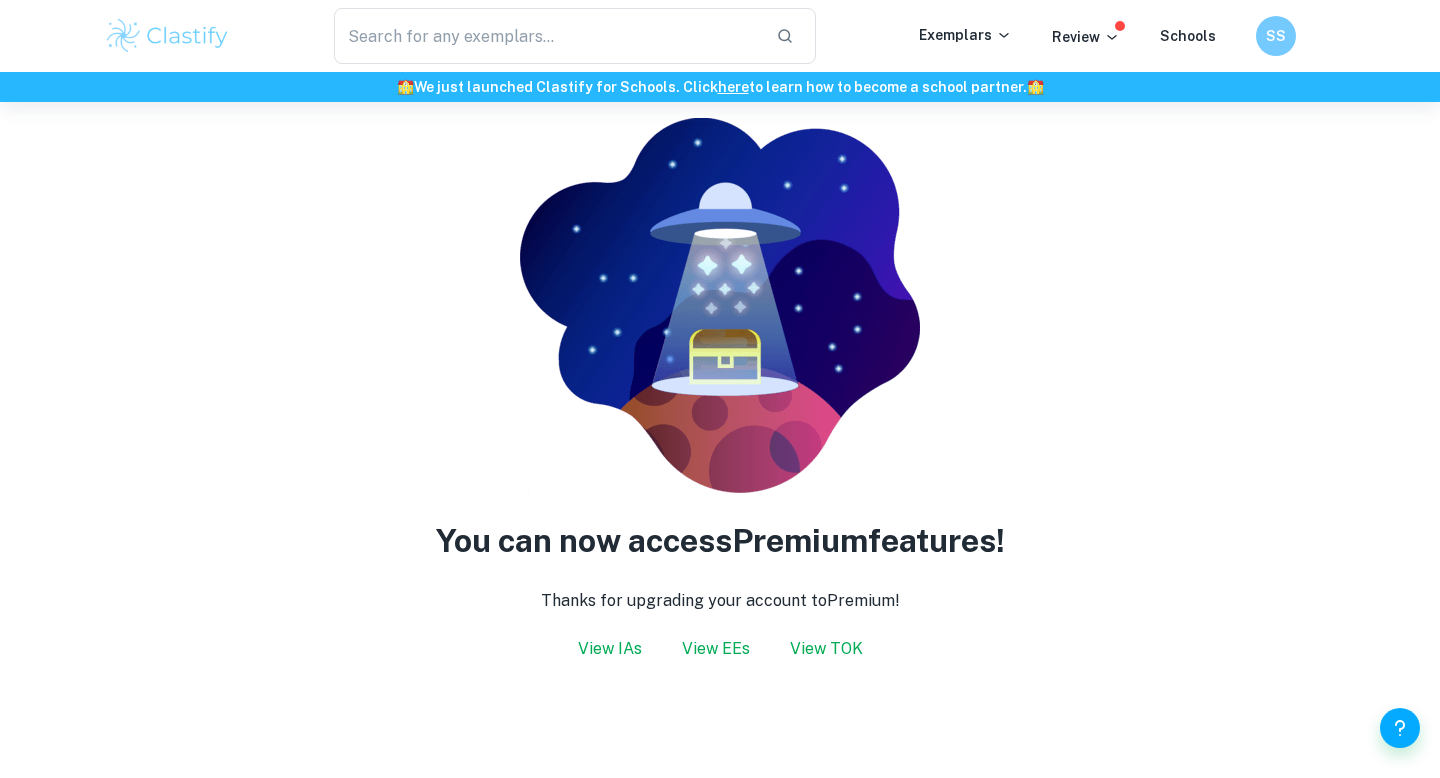 click on "View IAs" at bounding box center (610, 649) 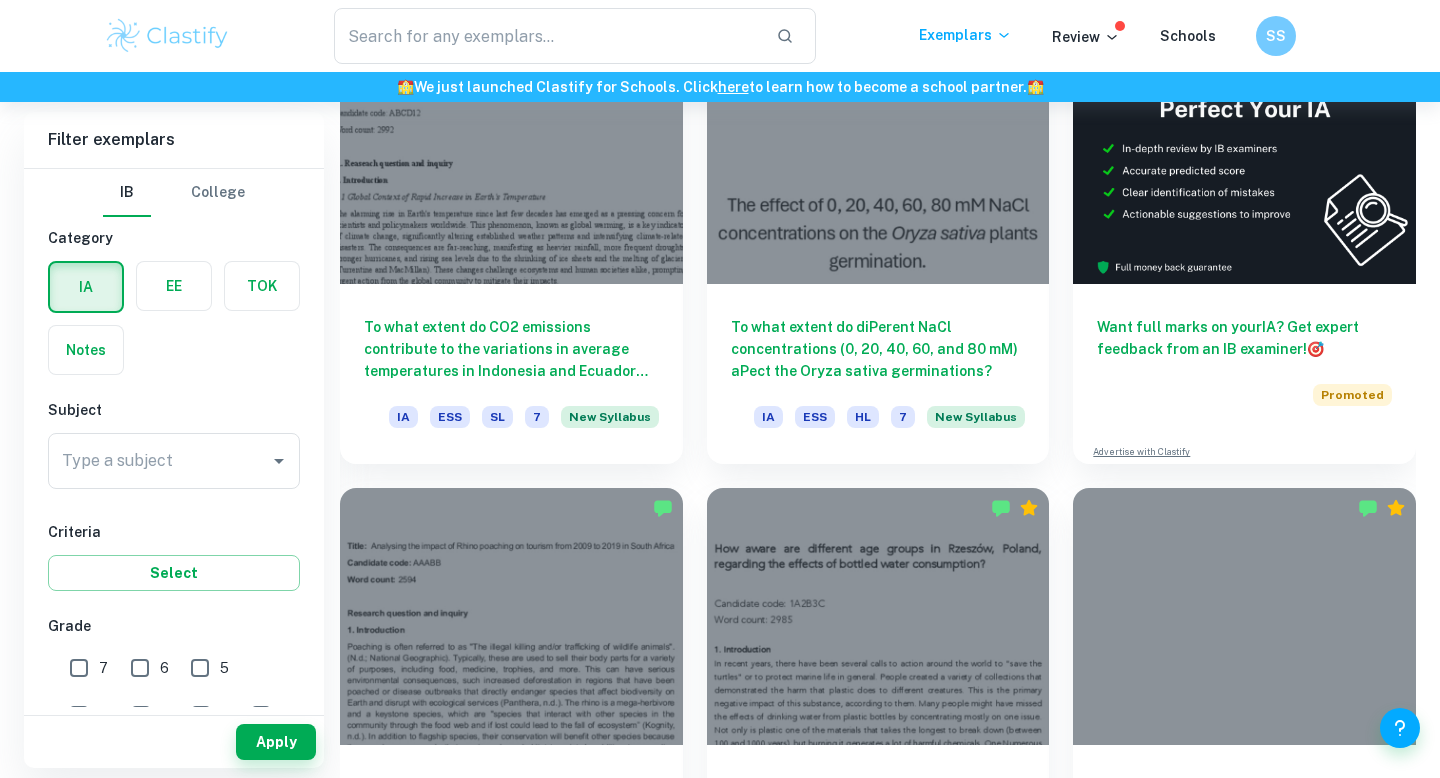 scroll, scrollTop: 648, scrollLeft: 0, axis: vertical 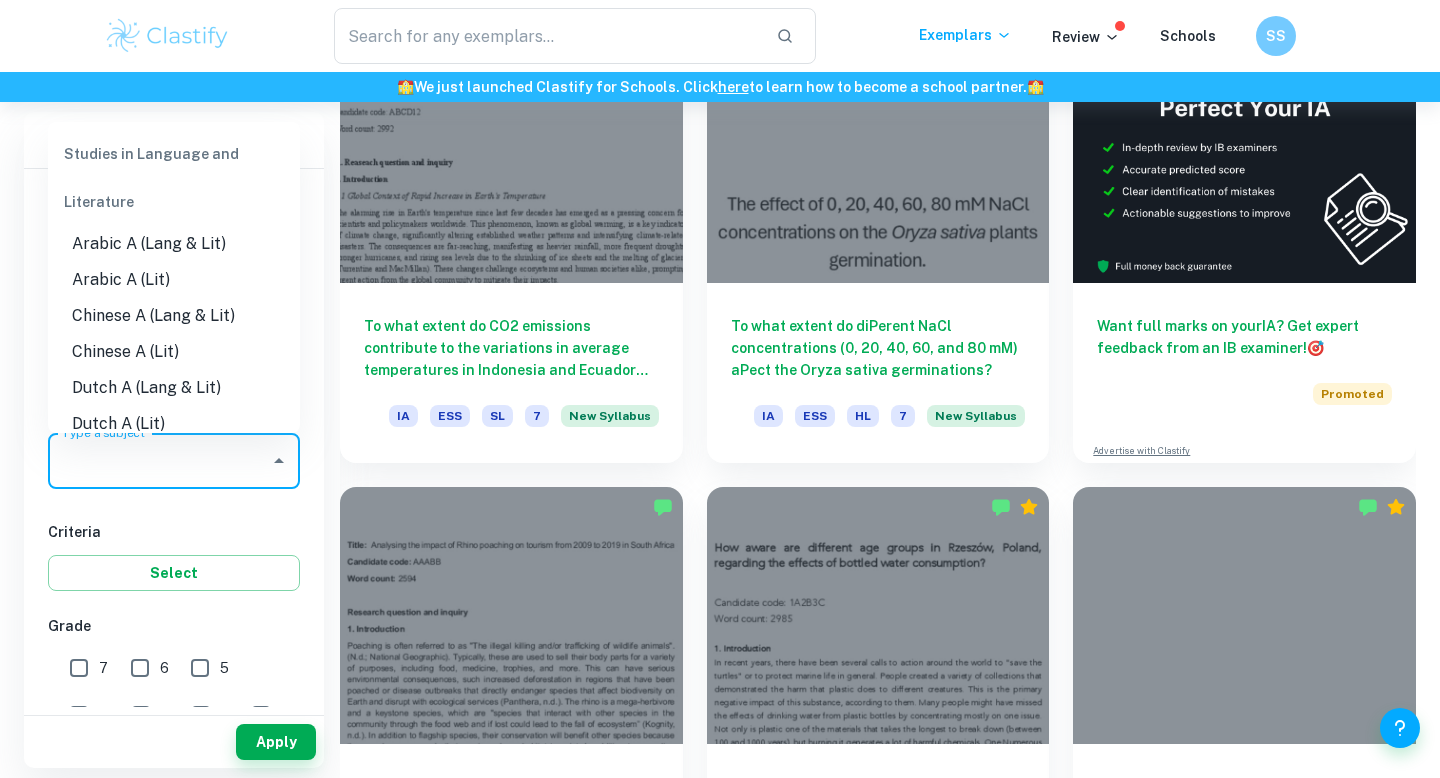 click on "Type a subject" at bounding box center [159, 461] 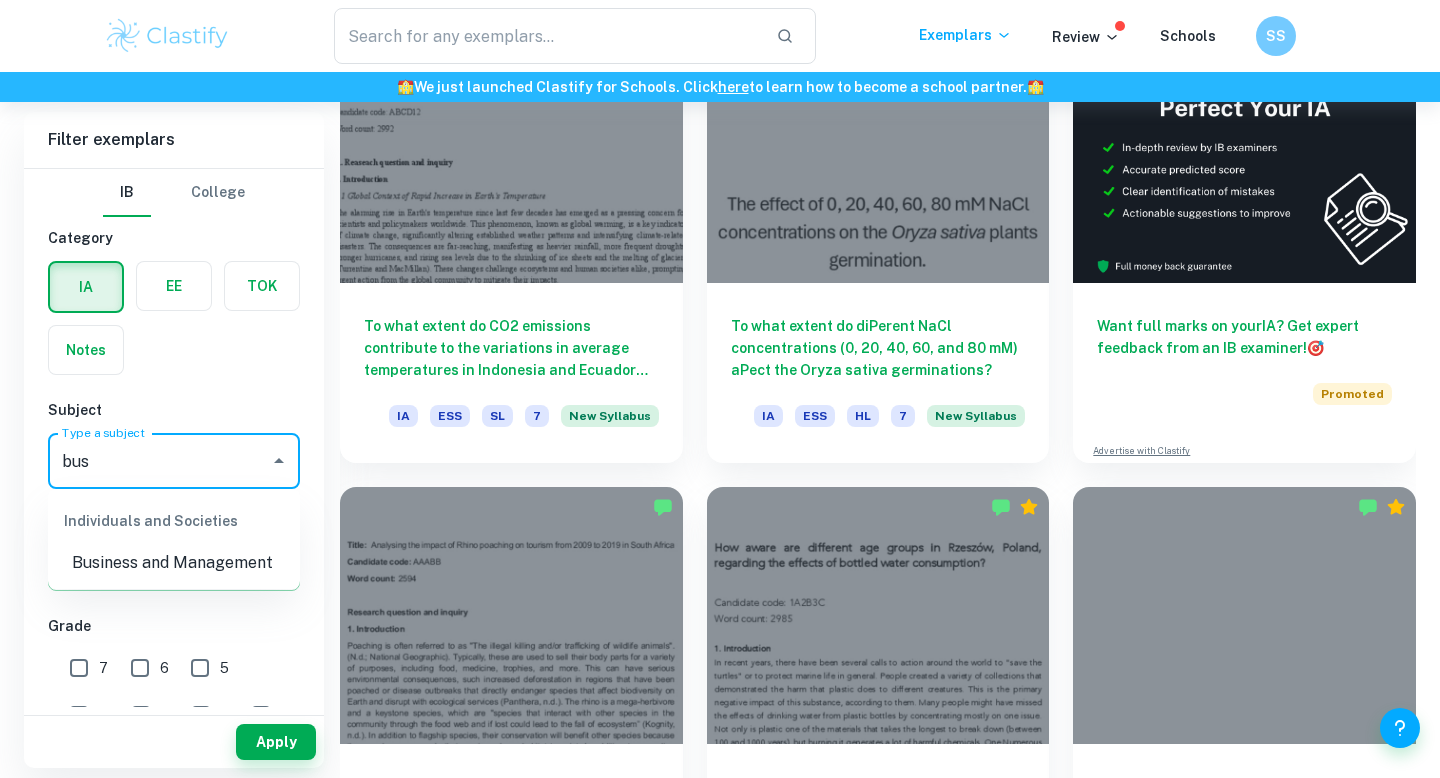 click on "Business and Management" at bounding box center [174, 563] 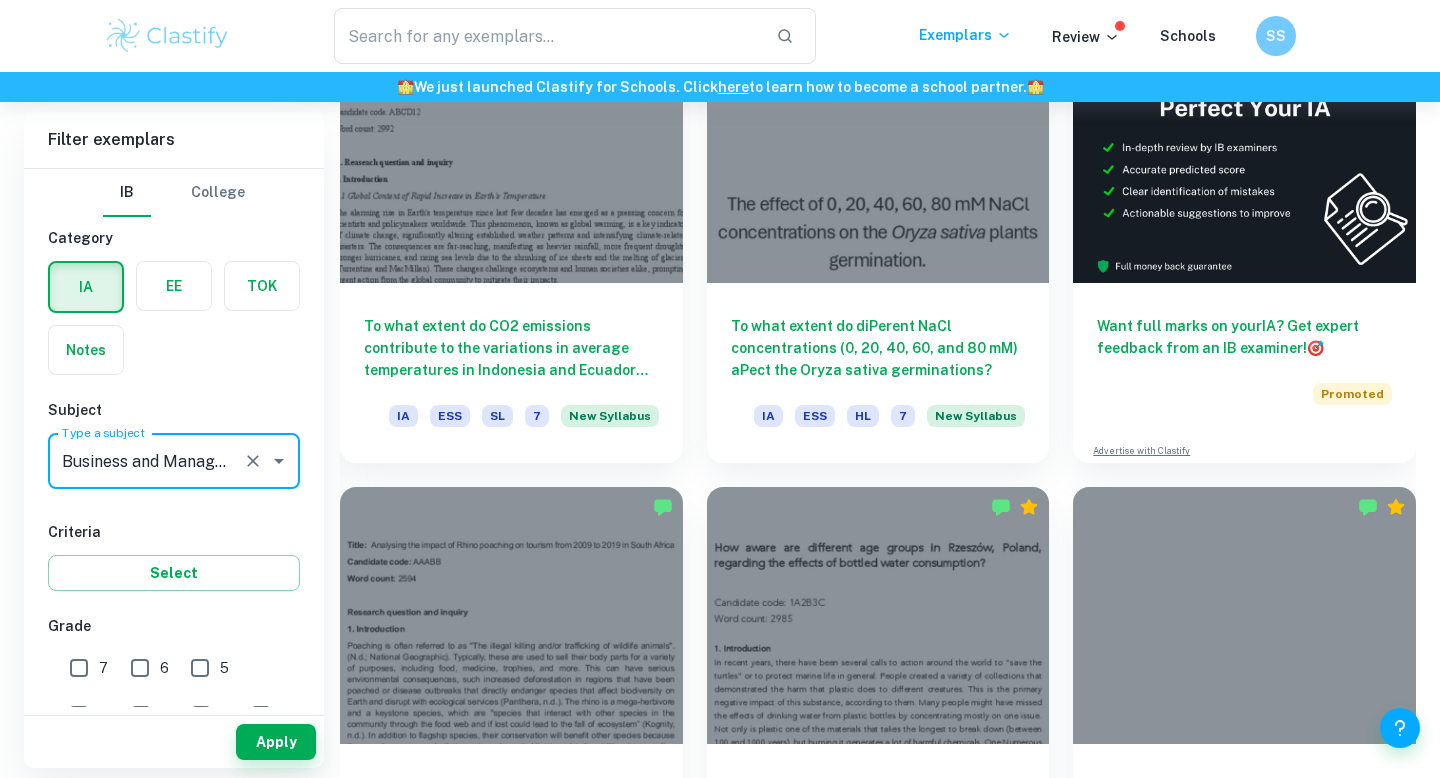 type on "Business and Management" 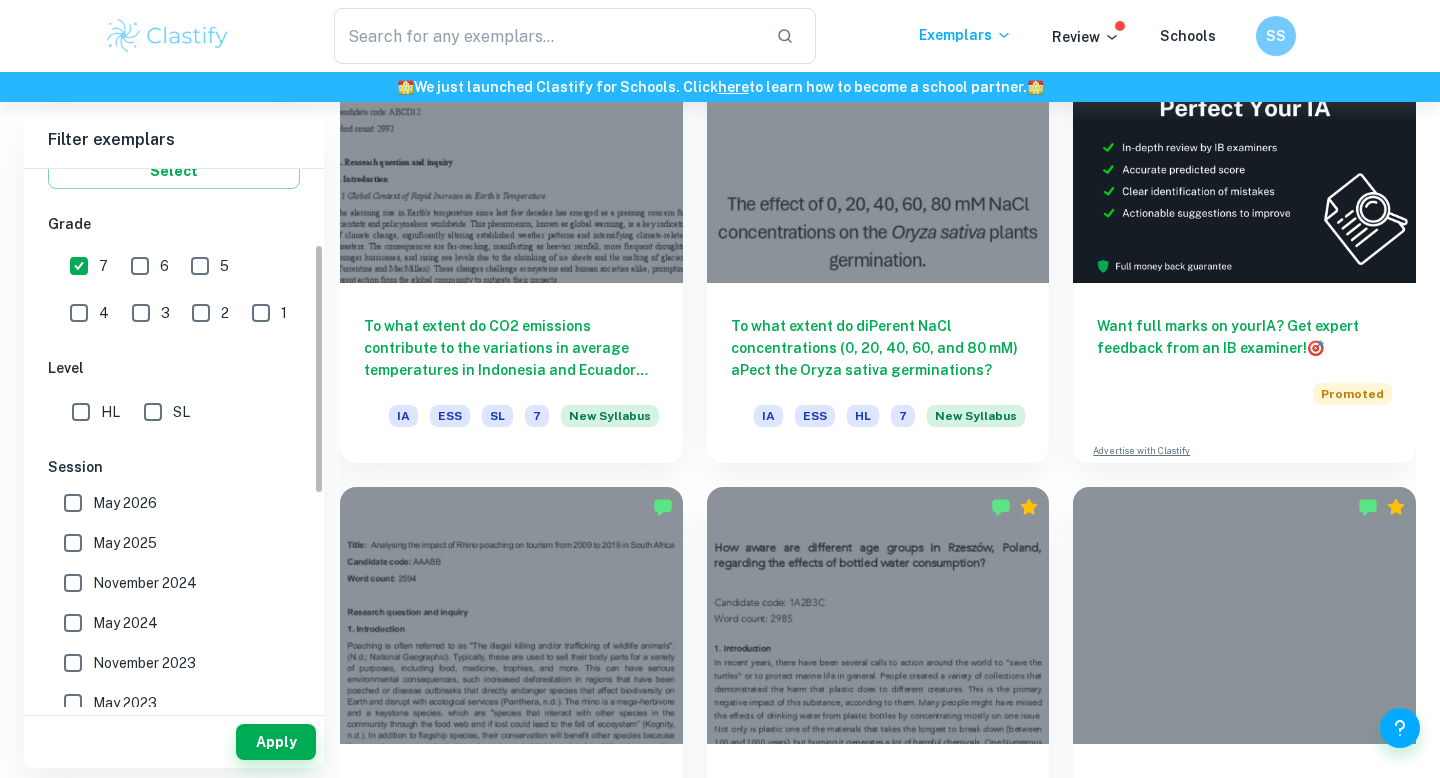scroll, scrollTop: 473, scrollLeft: 0, axis: vertical 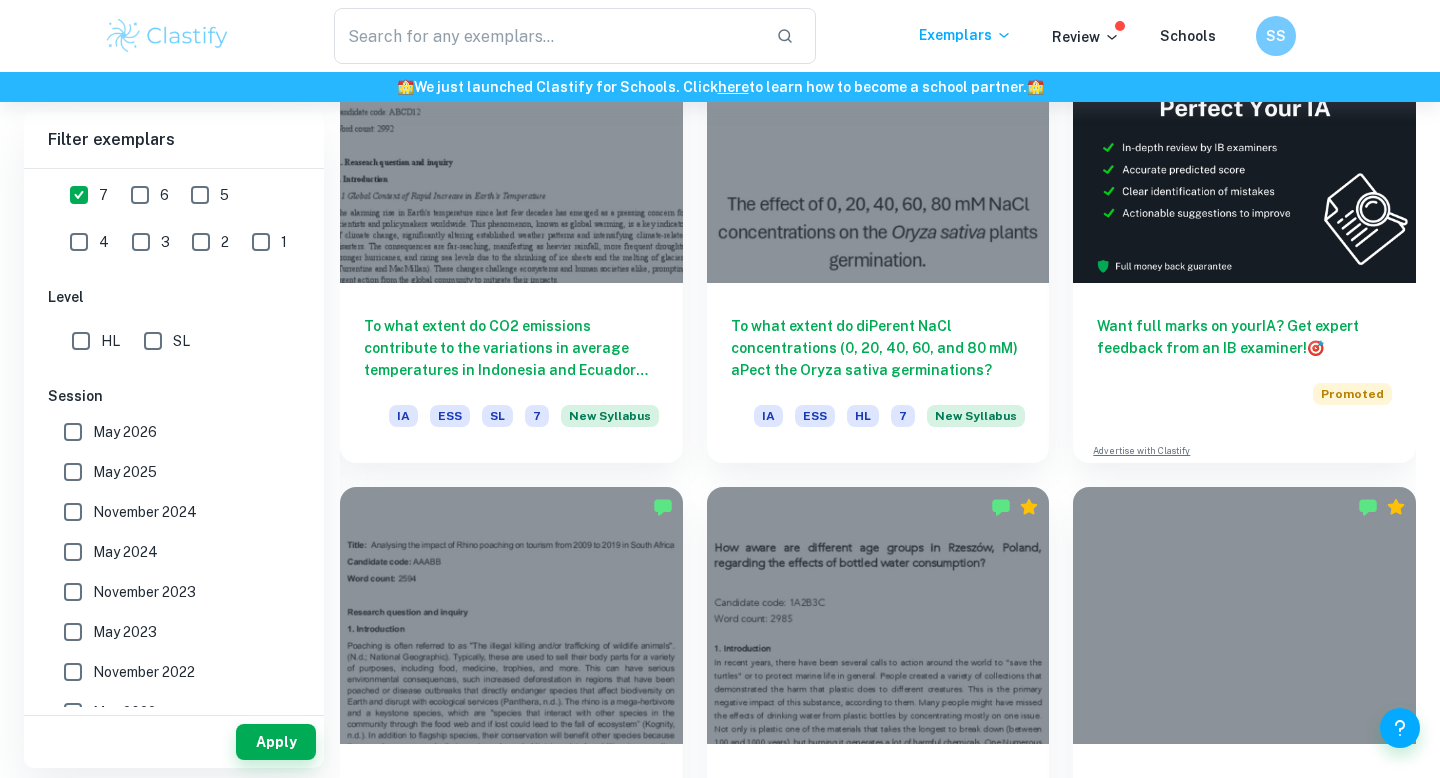 click on "HL" at bounding box center (81, 341) 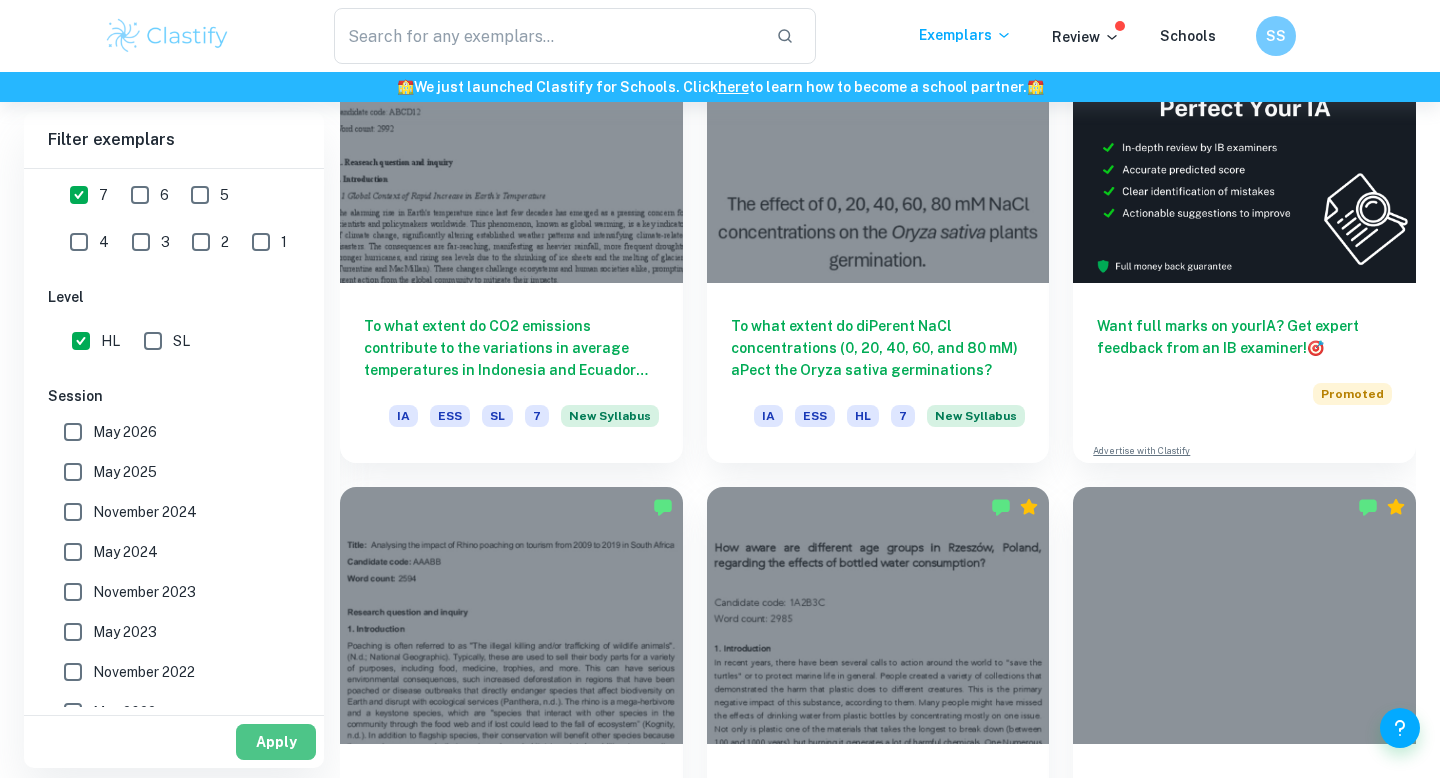click on "Apply" at bounding box center [276, 742] 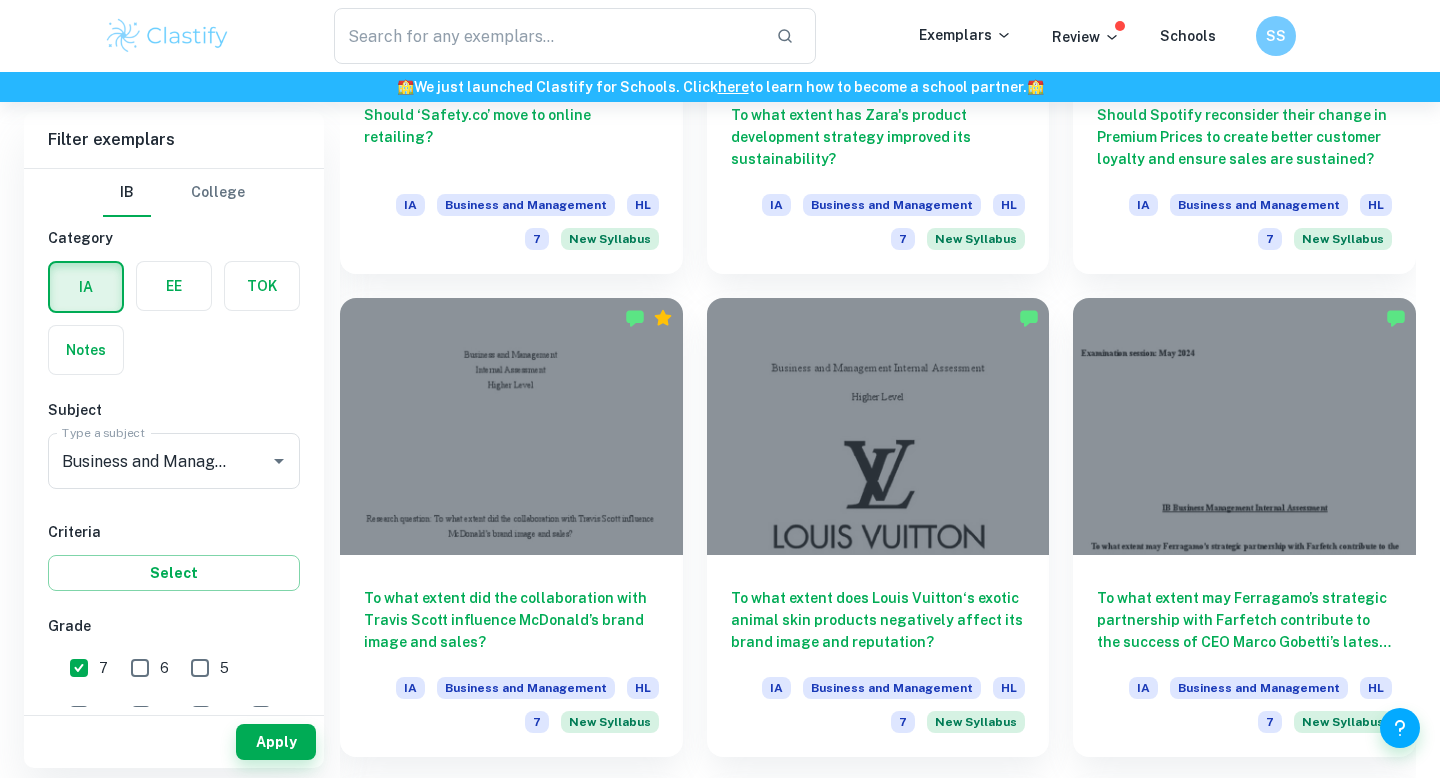 scroll, scrollTop: 1351, scrollLeft: 0, axis: vertical 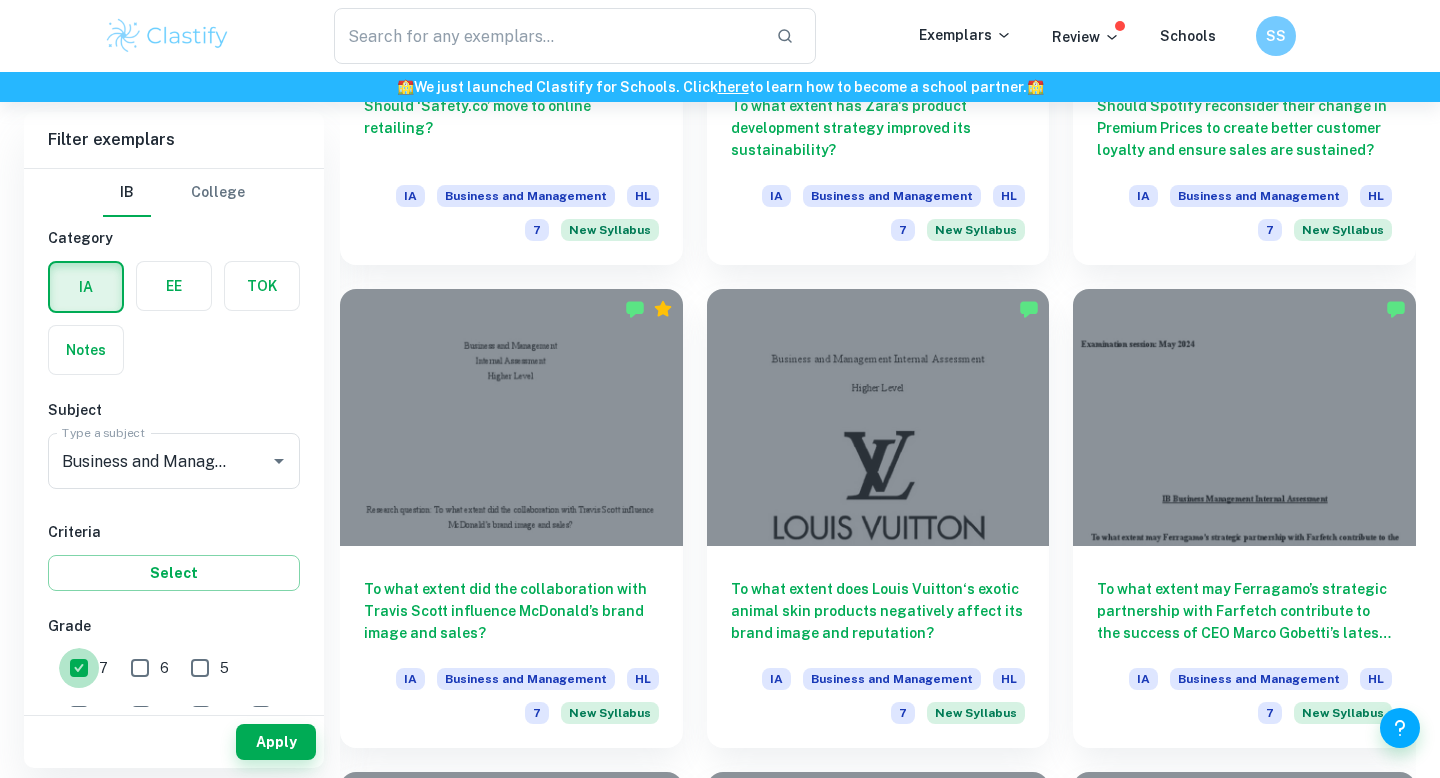 click on "7" at bounding box center [79, 668] 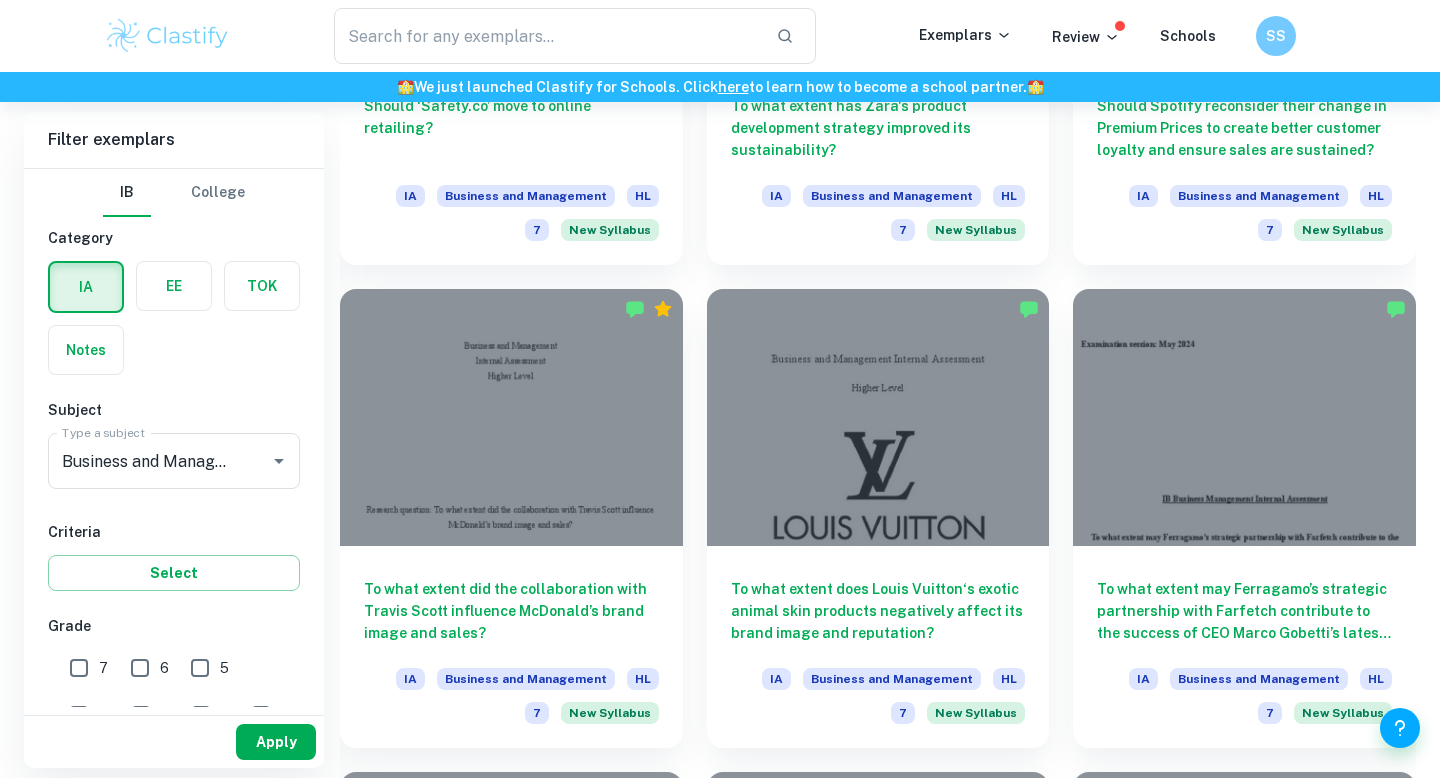 click on "Apply" at bounding box center (276, 742) 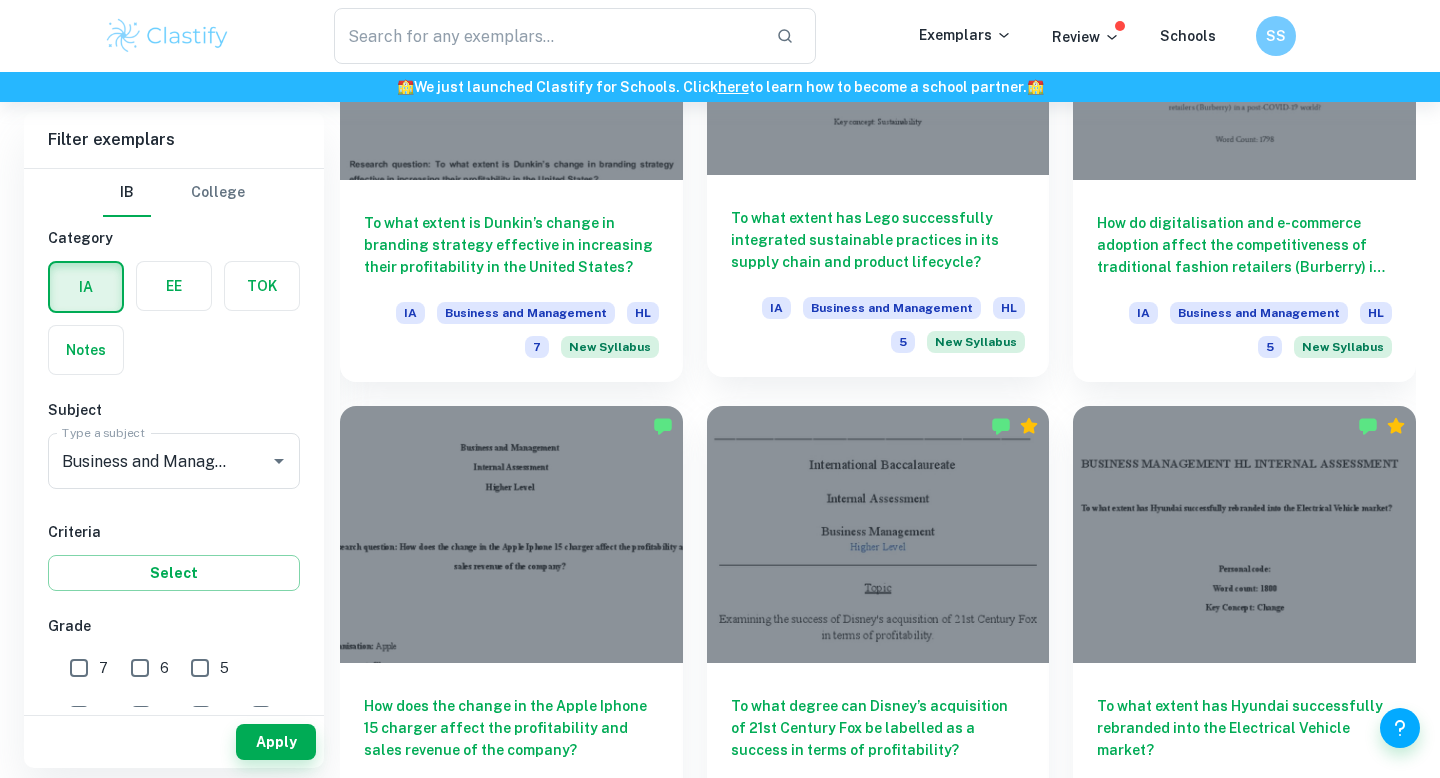 scroll, scrollTop: 1369, scrollLeft: 0, axis: vertical 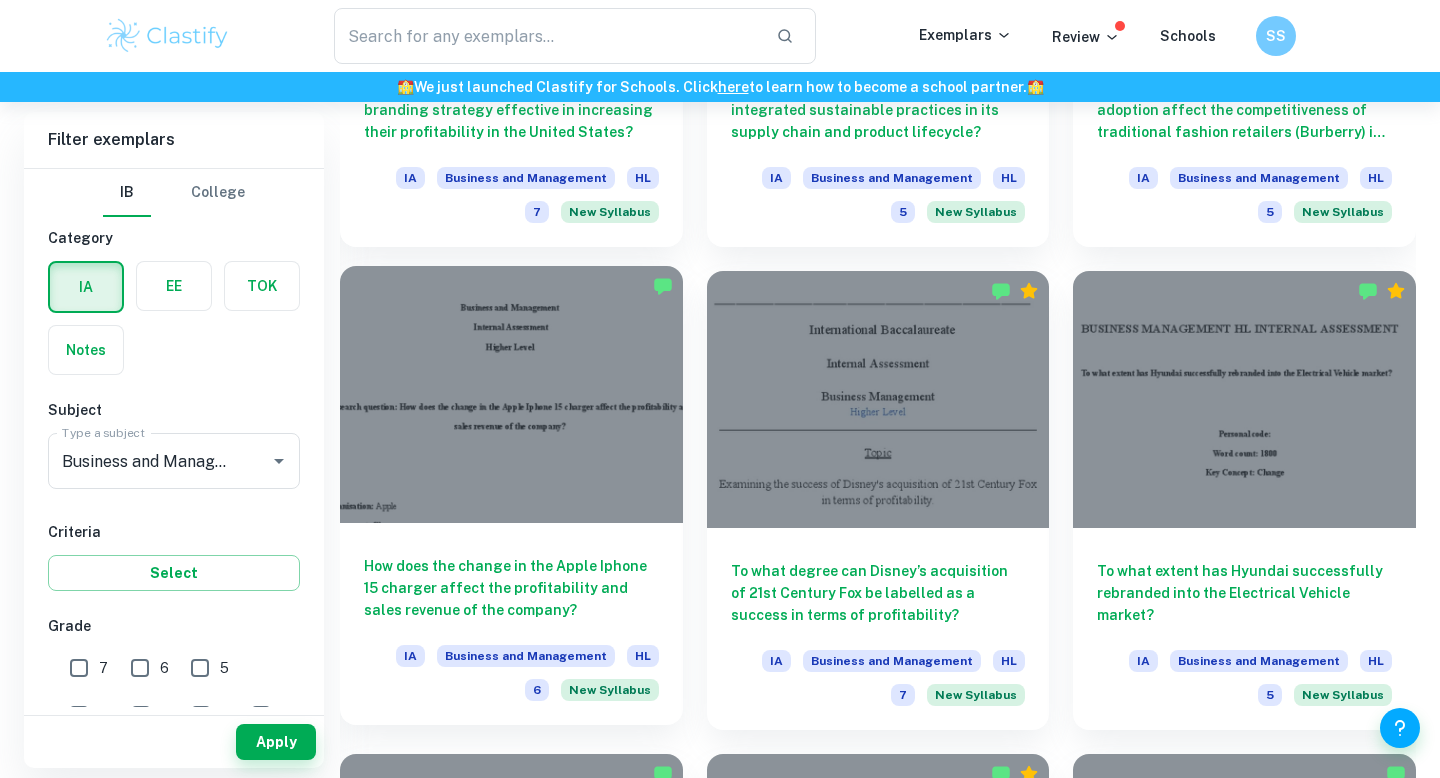 click at bounding box center [511, 394] 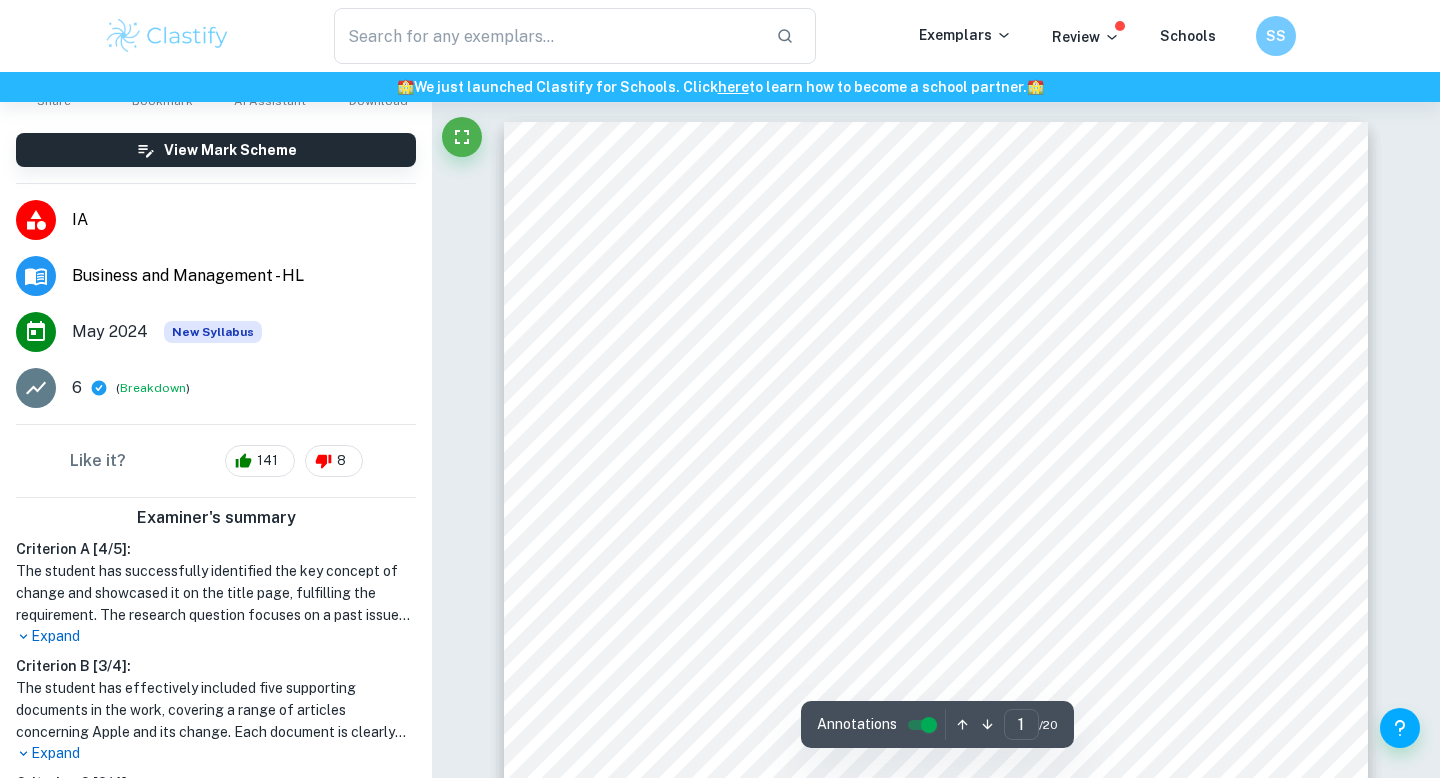 scroll, scrollTop: 224, scrollLeft: 0, axis: vertical 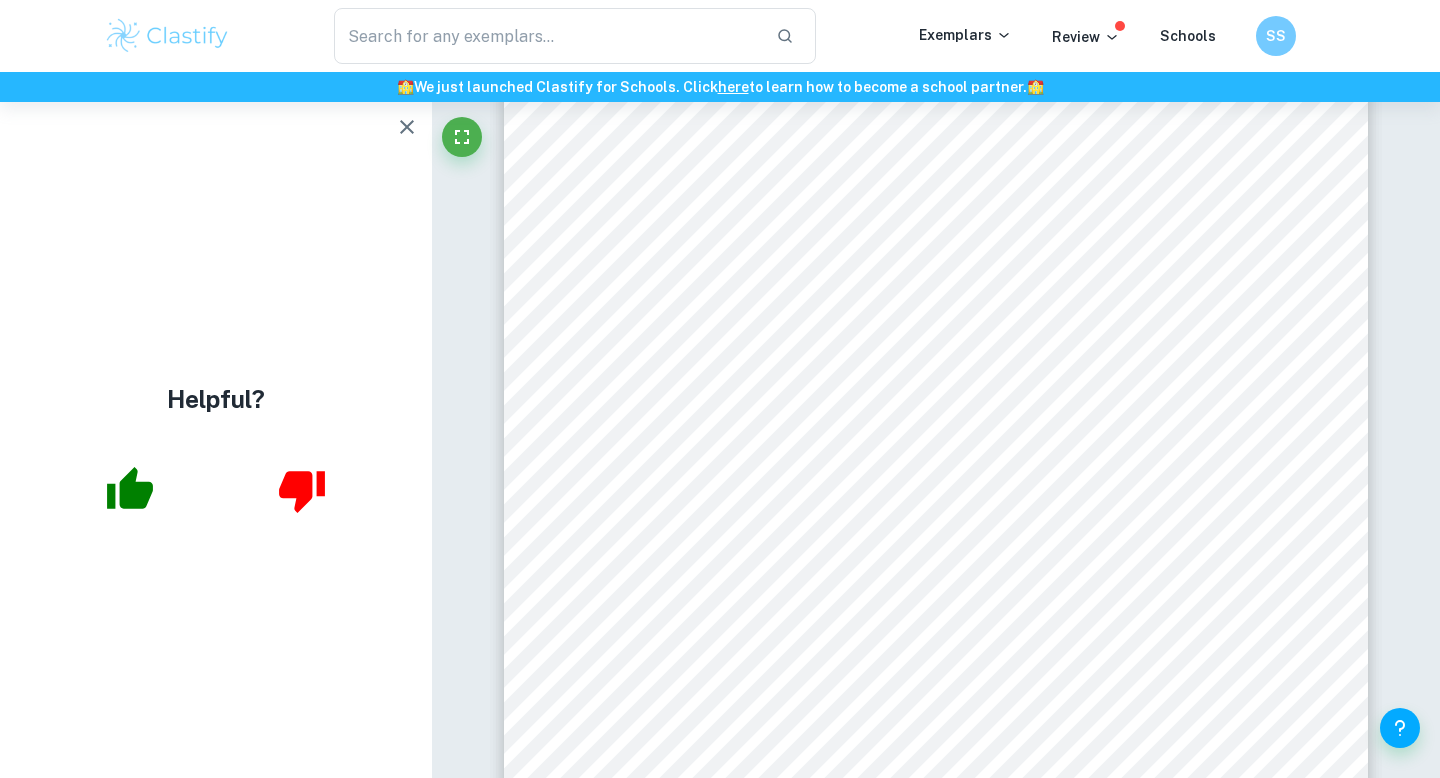 click 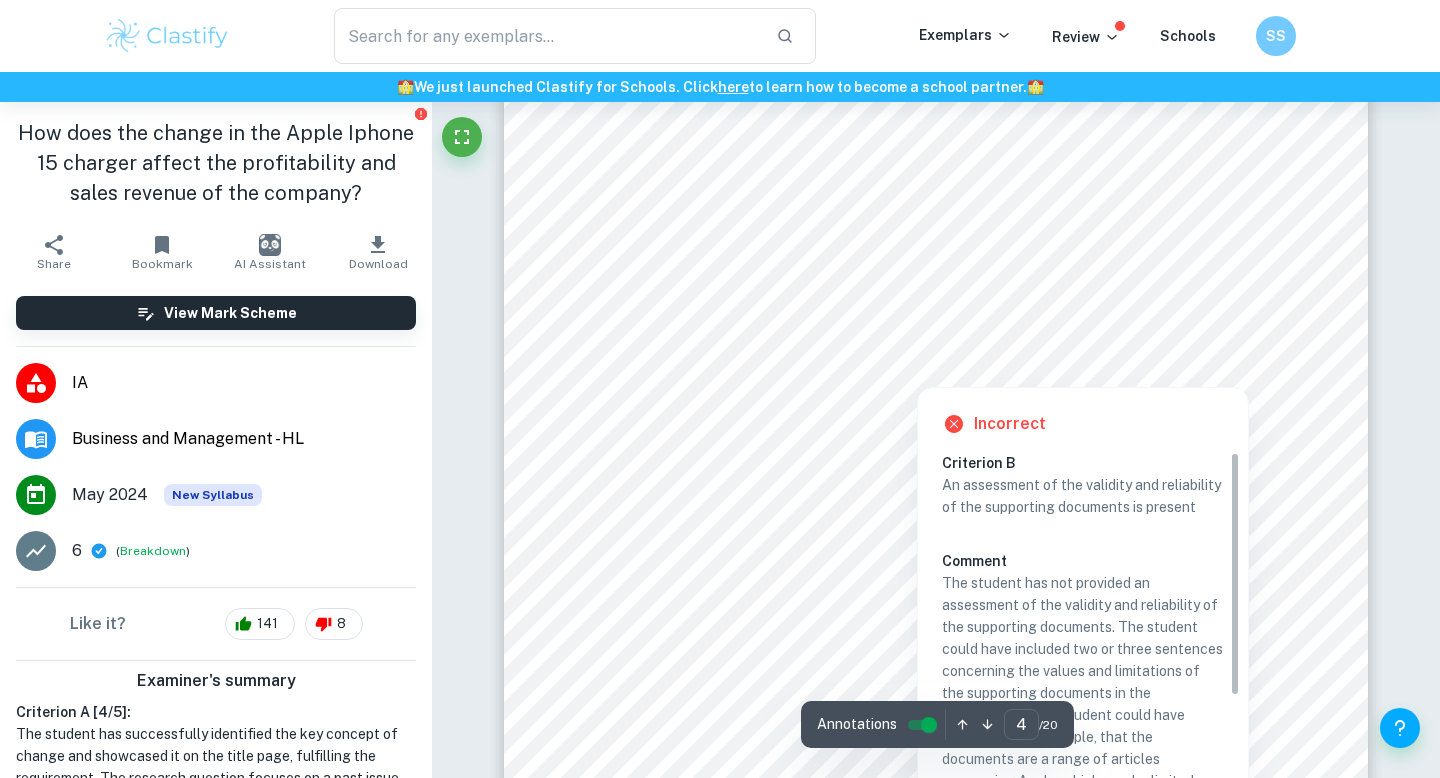 scroll, scrollTop: 3965, scrollLeft: 0, axis: vertical 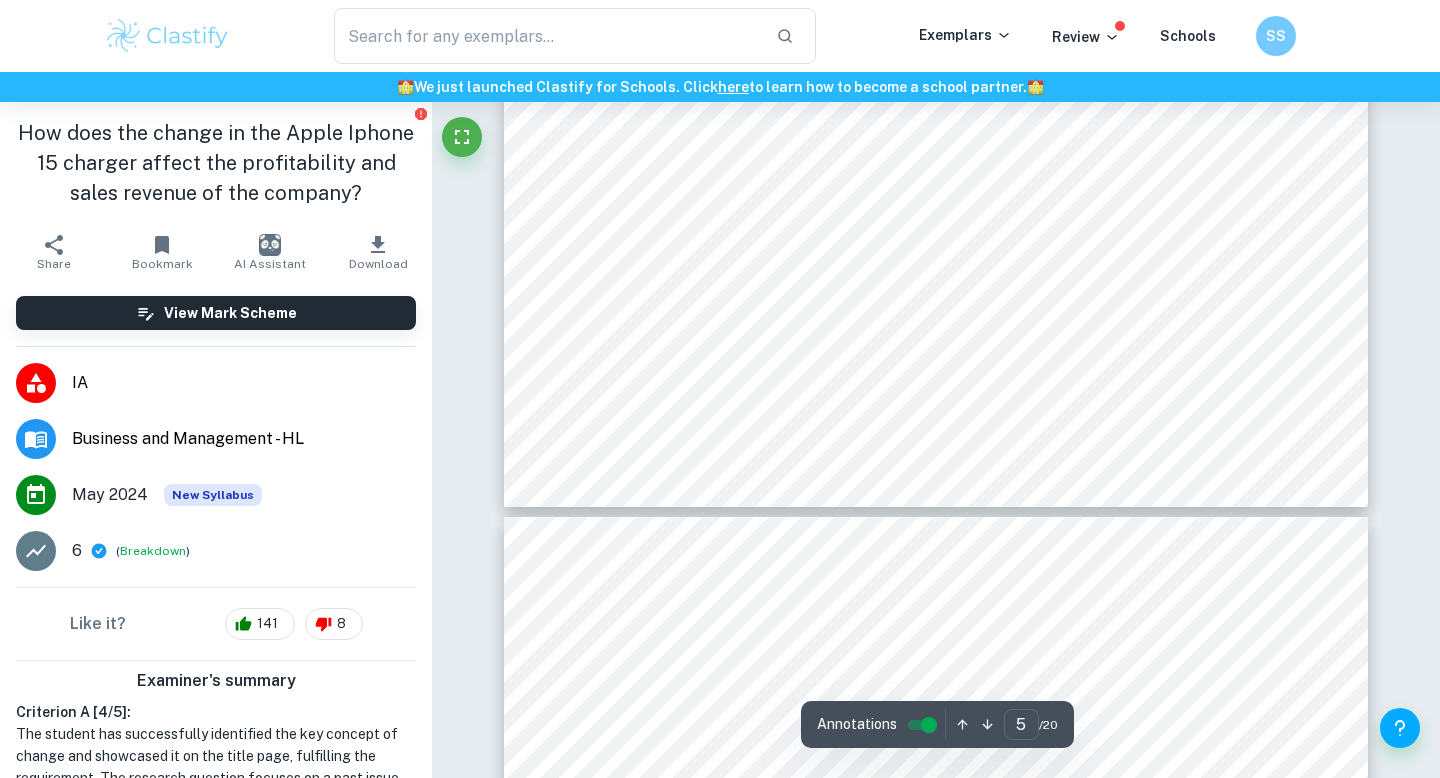 type on "6" 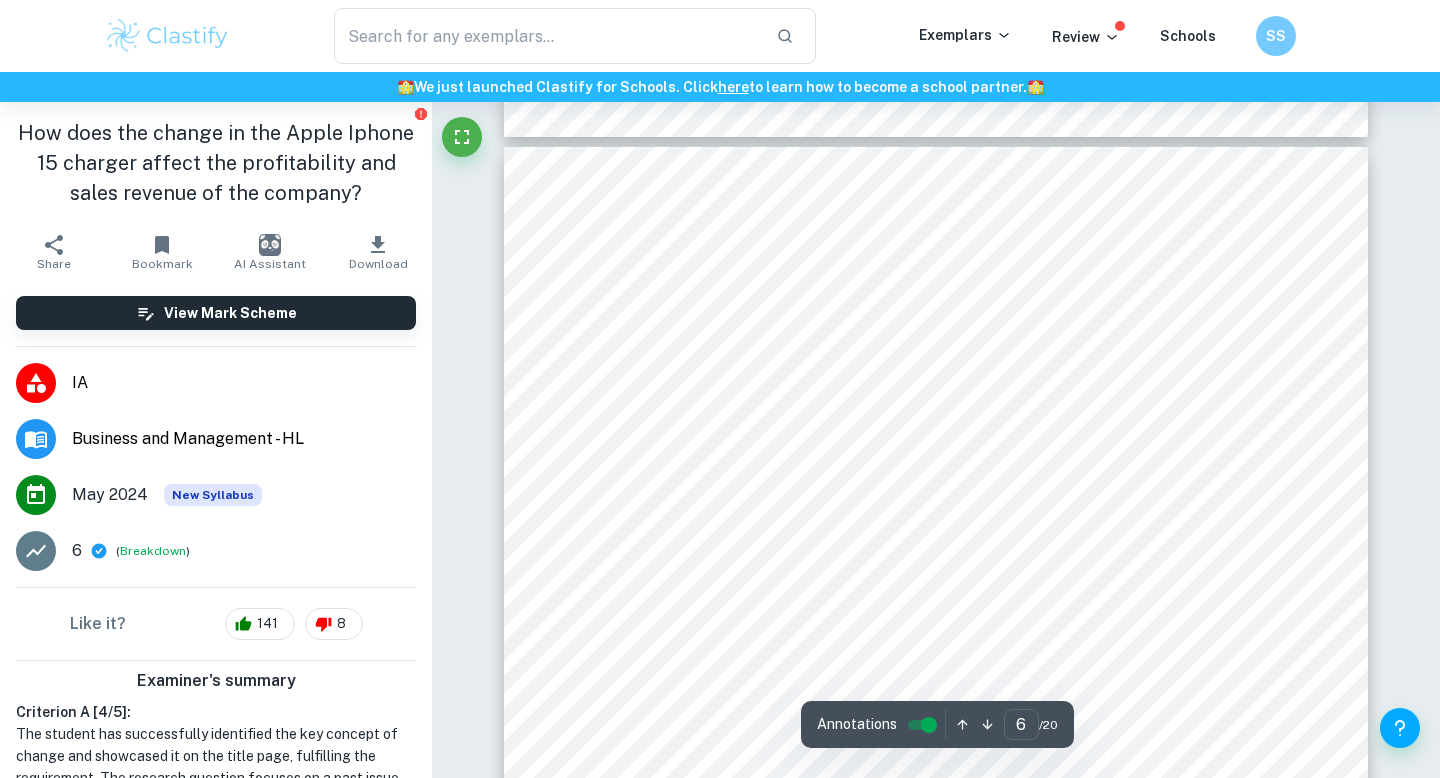 scroll, scrollTop: 6285, scrollLeft: 0, axis: vertical 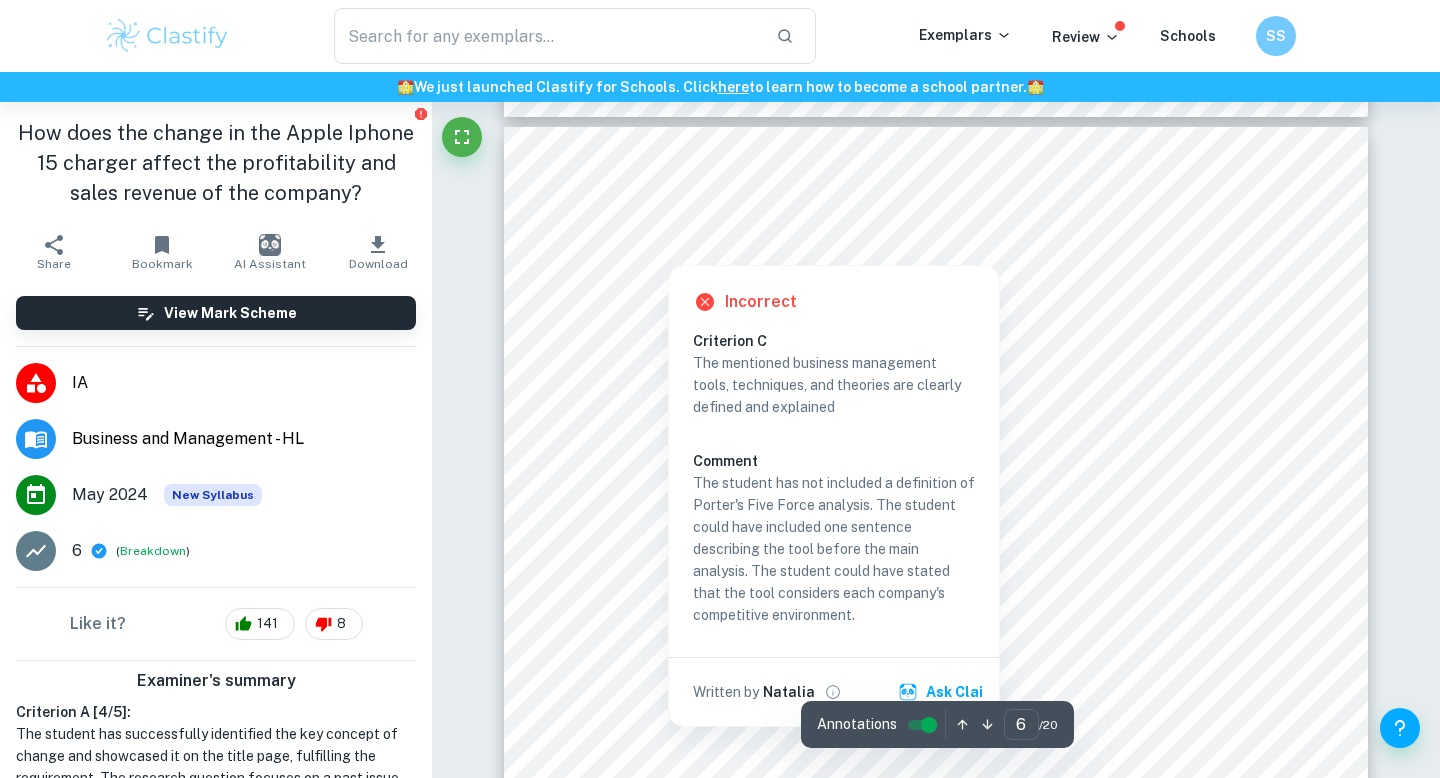 click at bounding box center [667, 250] 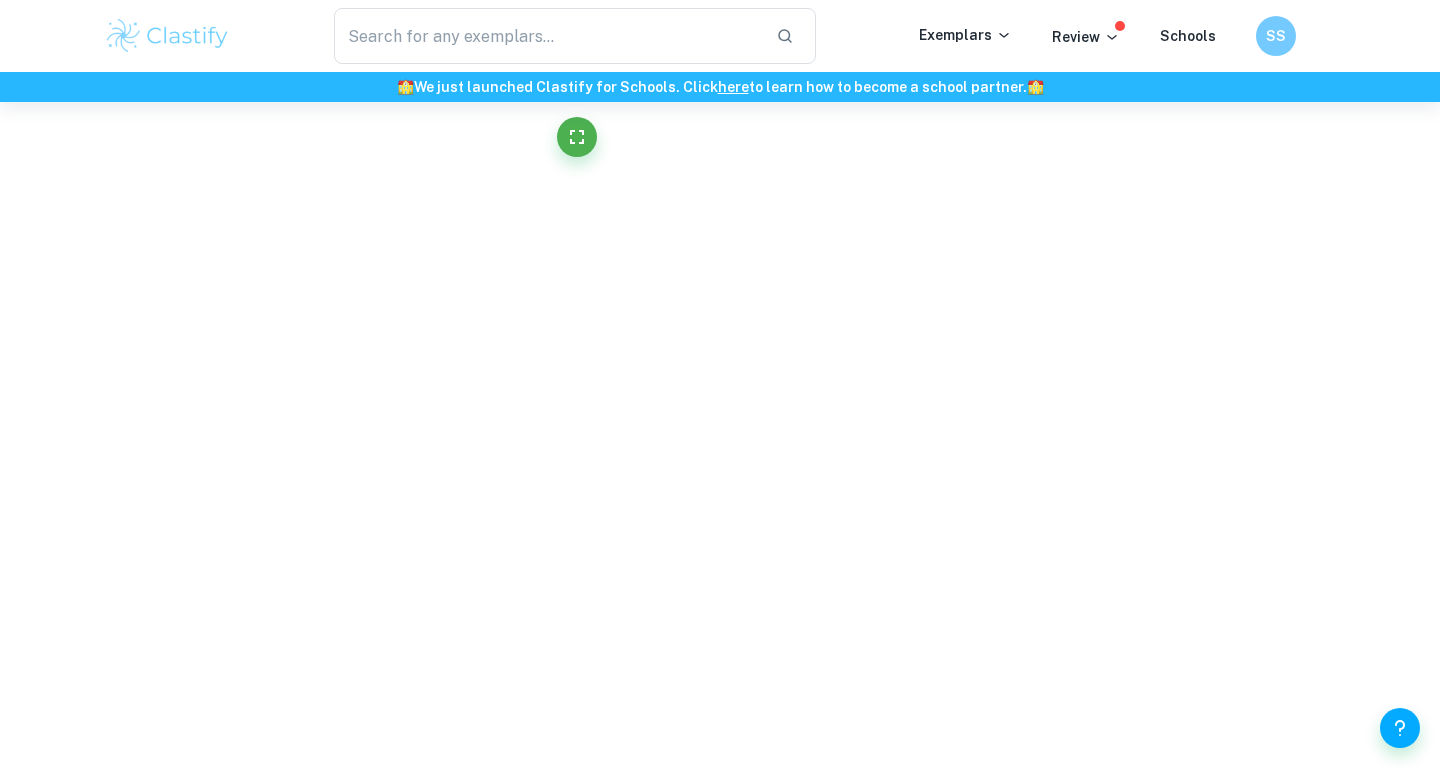 scroll, scrollTop: 6234, scrollLeft: 0, axis: vertical 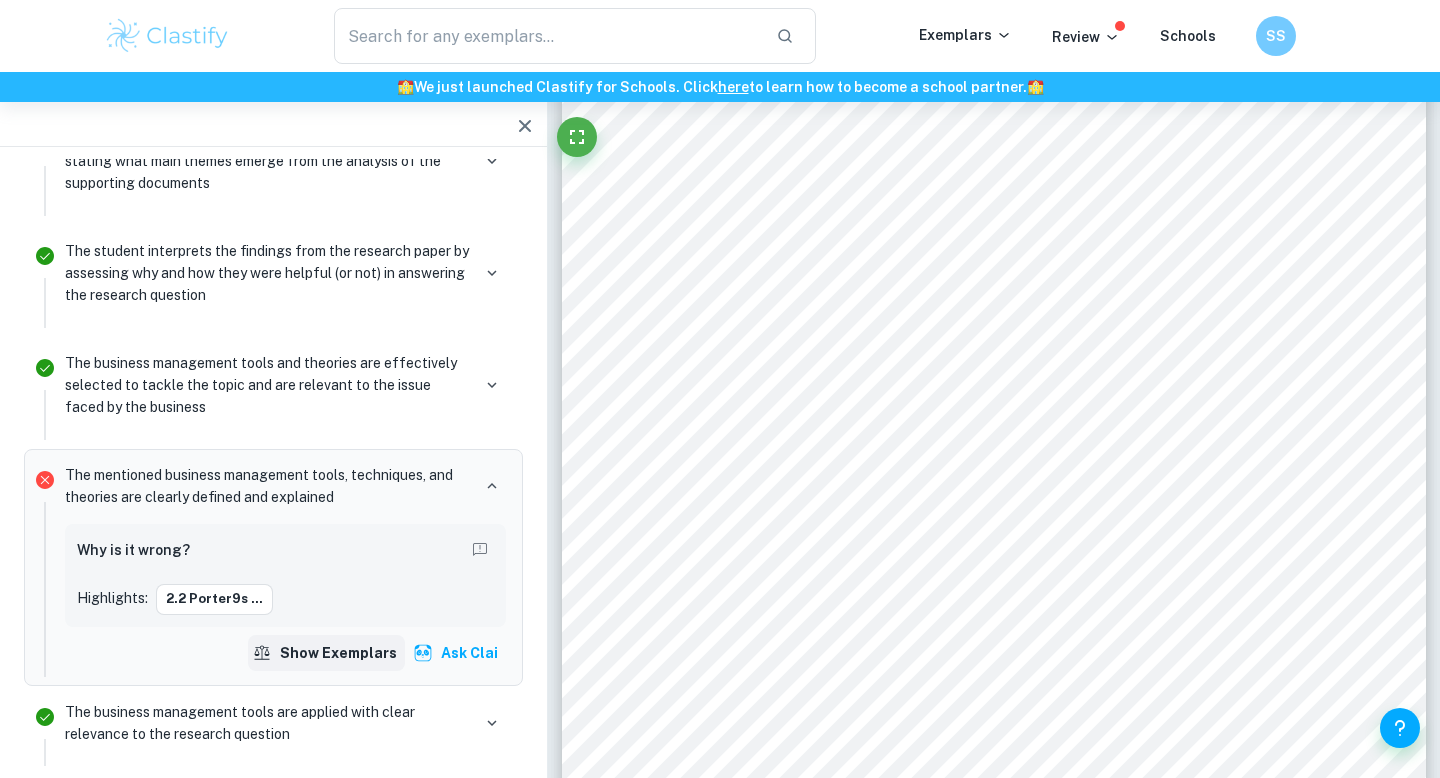 click on "Show exemplars" at bounding box center (326, 653) 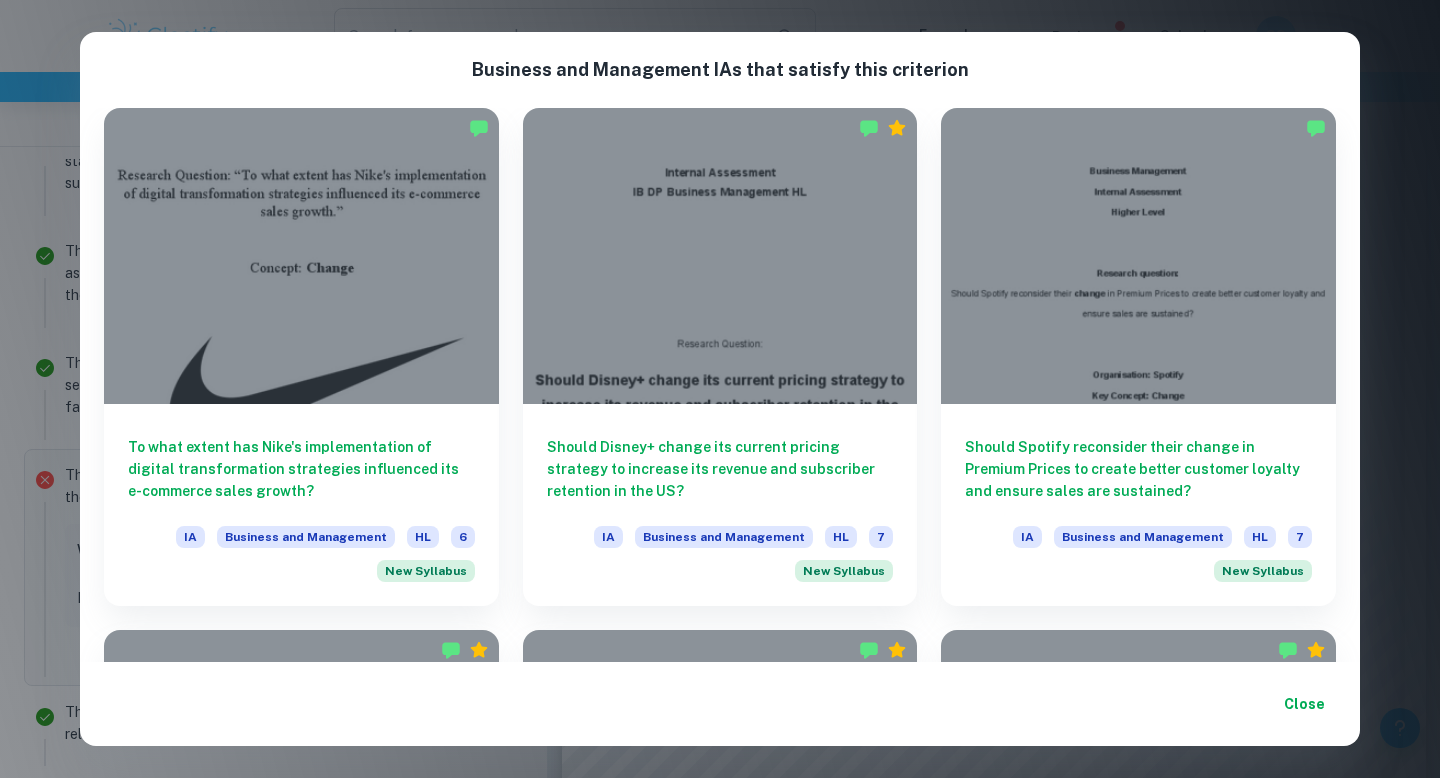 click on "Business and Management IA s that satisfy this criterion To what extent has Nike's implementation of digital transformation strategies influenced its e-commerce sales growth? IA Business and Management HL 6 New Syllabus Should Disney+ change its current pricing strategy to increase its revenue and subscriber retention in the US? IA Business and Management HL 7 New Syllabus Should Spotify reconsider their change in Premium Prices to create better customer loyalty and ensure sales are sustained? IA Business and Management HL 7 New Syllabus Did the change in Netflix's subscription offerings through incorporating an ad-supported
plan contribute to its long-term financial performance? IA Business and Management HL 7 New Syllabus To what extent has Kia’s [YEAR] rebranding strategy improved its profitability in the automobile manufacturing industry?  IA Business and Management HL 7 New Syllabus To what extent has Hyundai successfully rebranded into the Electrical Vehicle market? IA Business and Management HL 5 IA HL" at bounding box center (720, 389) 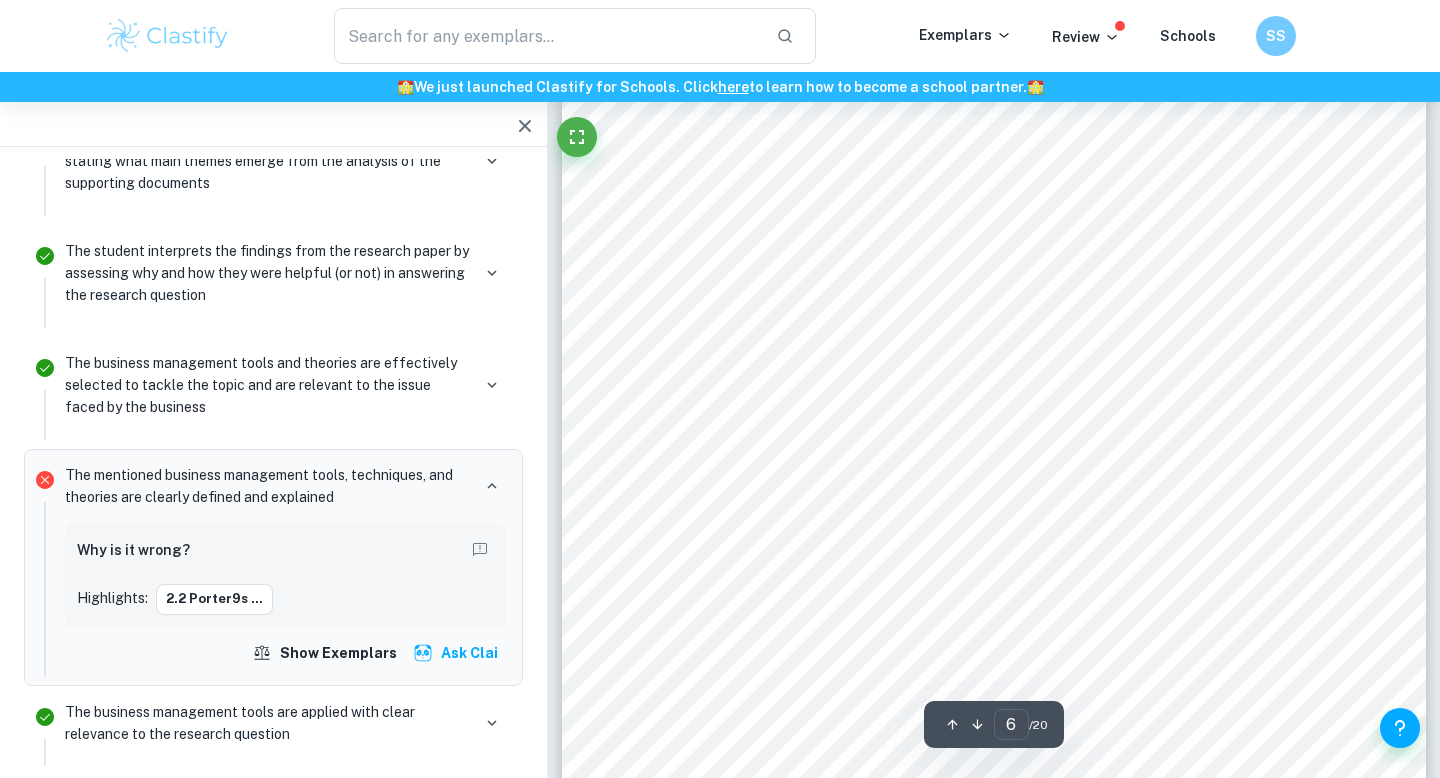 scroll, scrollTop: 6286, scrollLeft: 0, axis: vertical 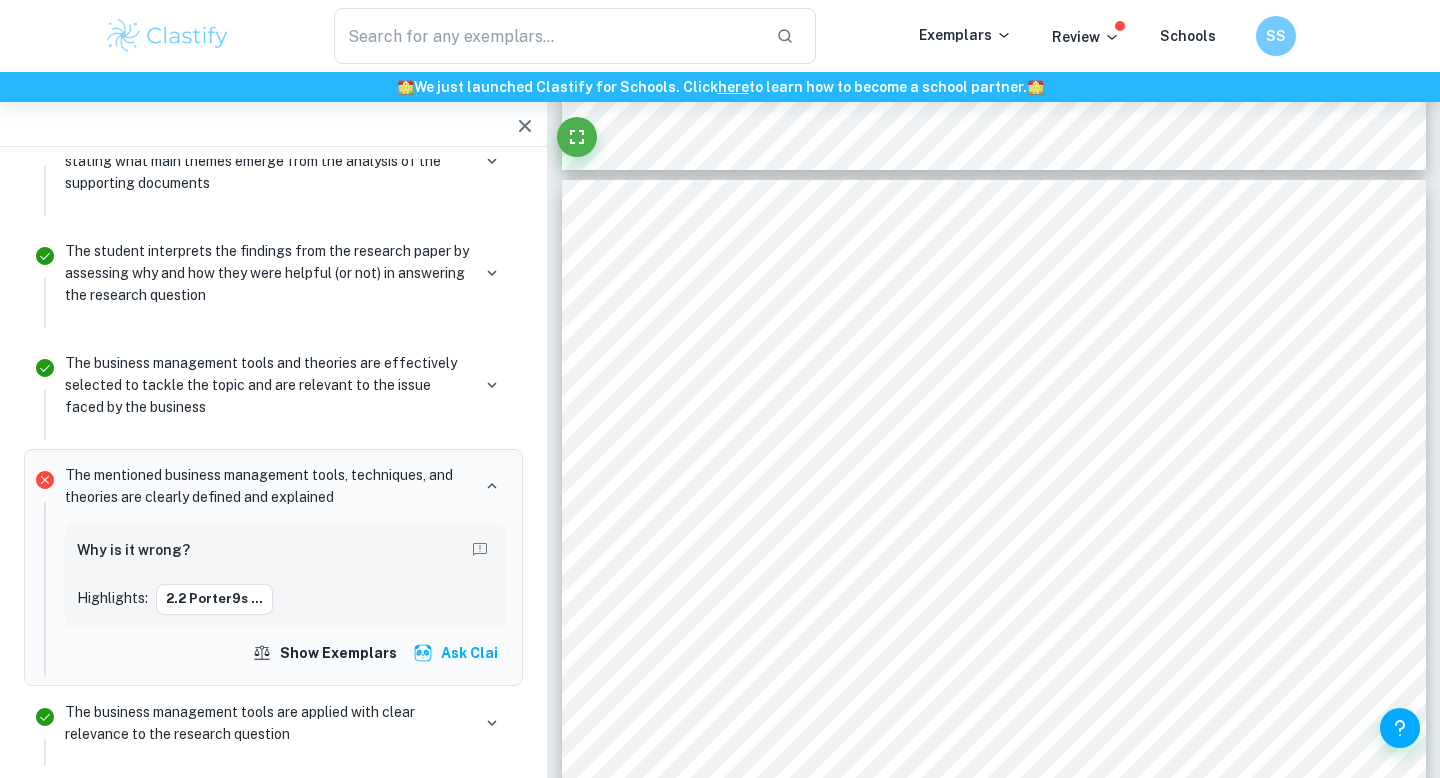 type on "5" 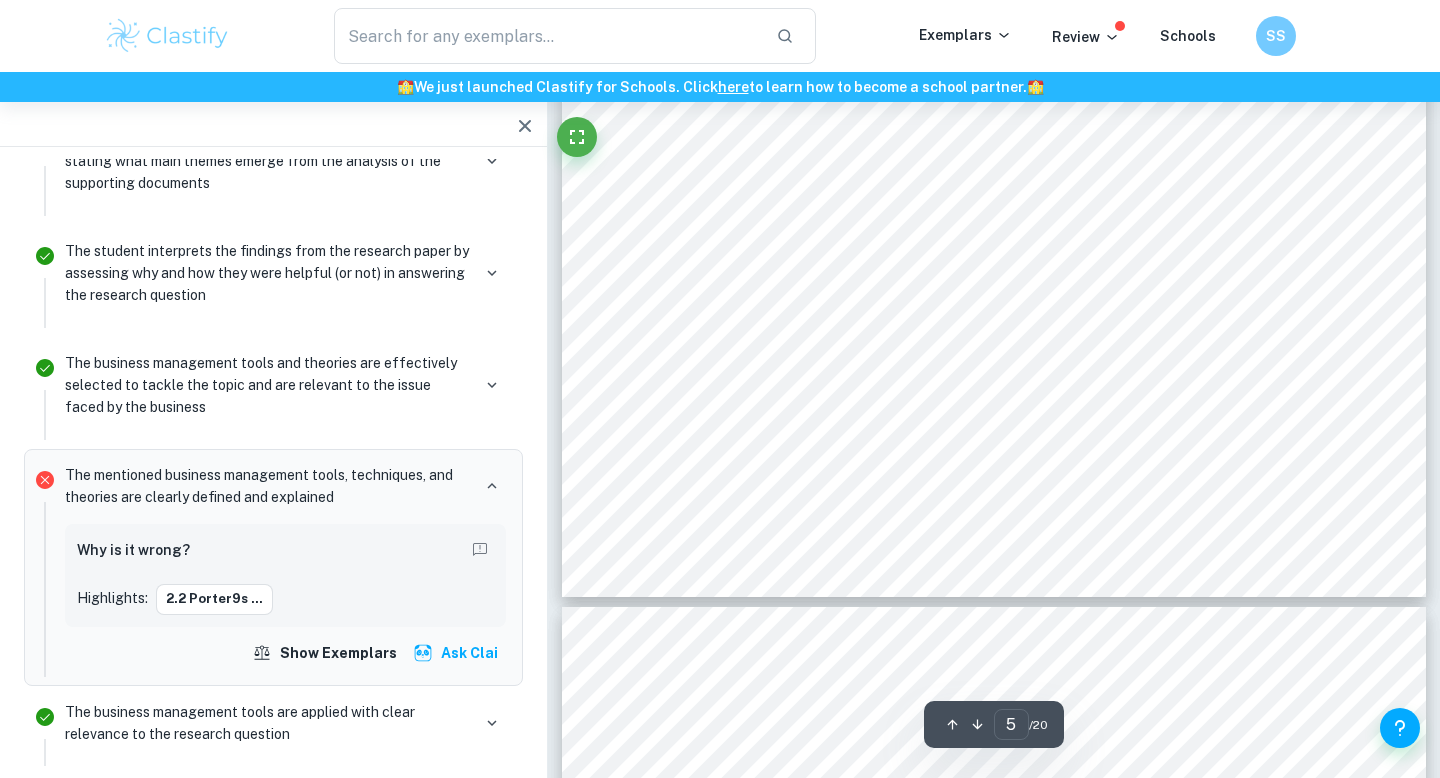 scroll, scrollTop: 5445, scrollLeft: 0, axis: vertical 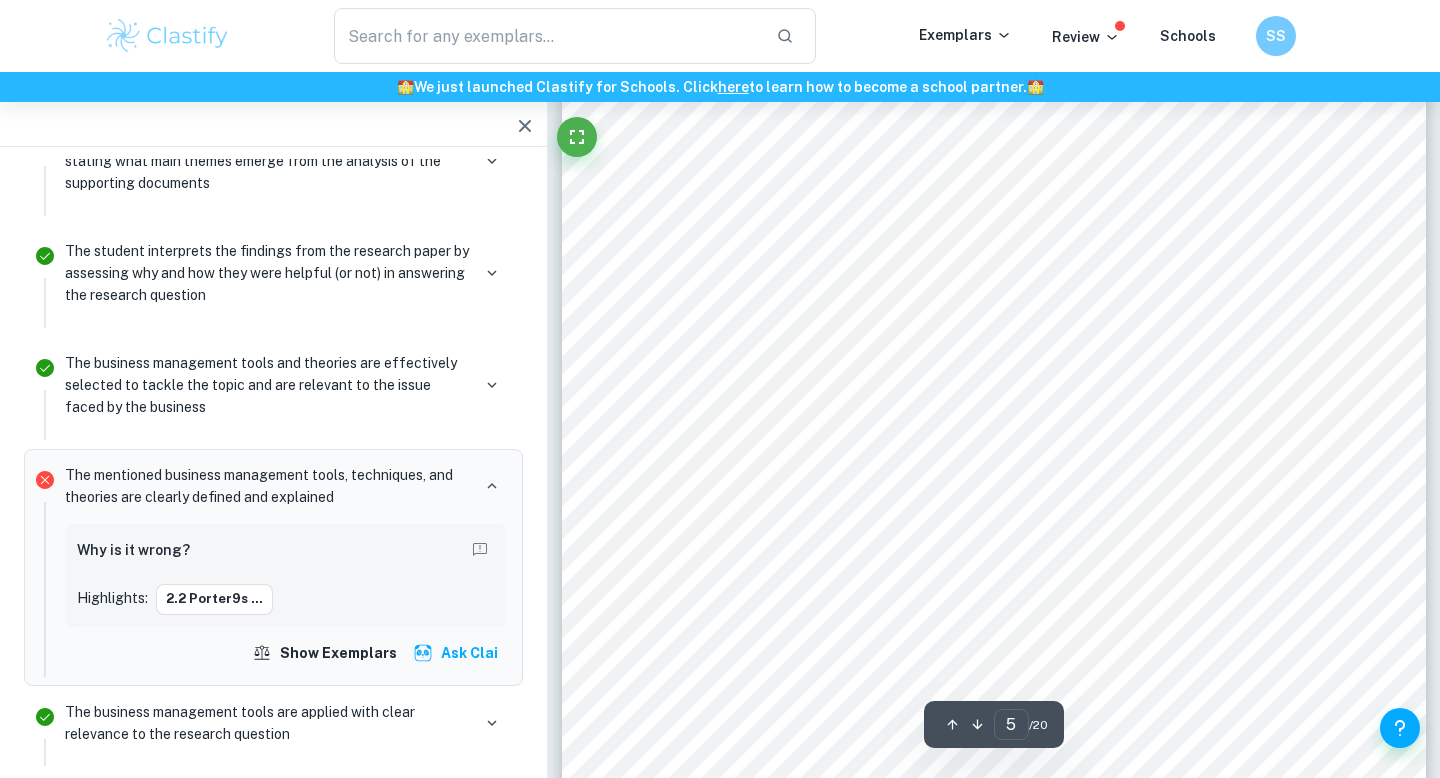 click 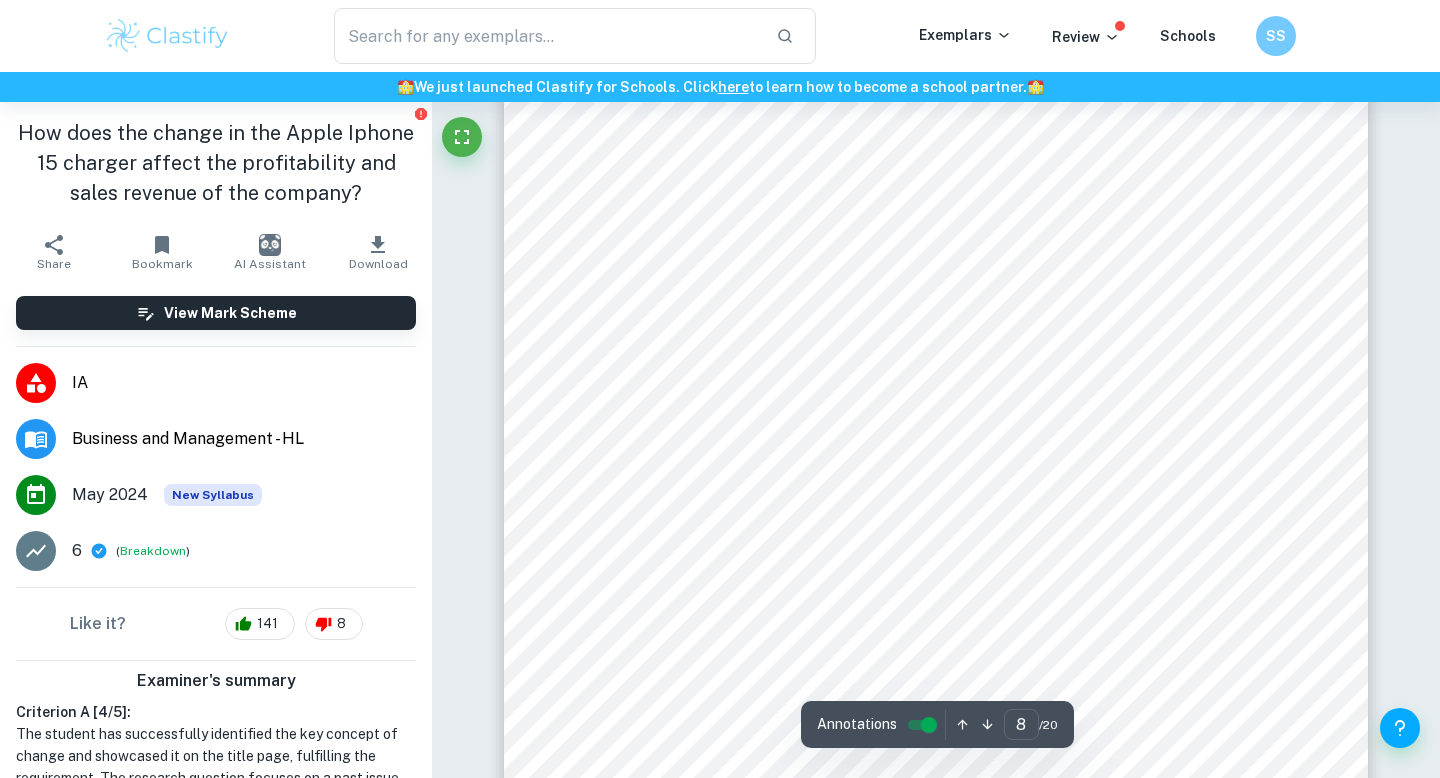 scroll, scrollTop: 8665, scrollLeft: 0, axis: vertical 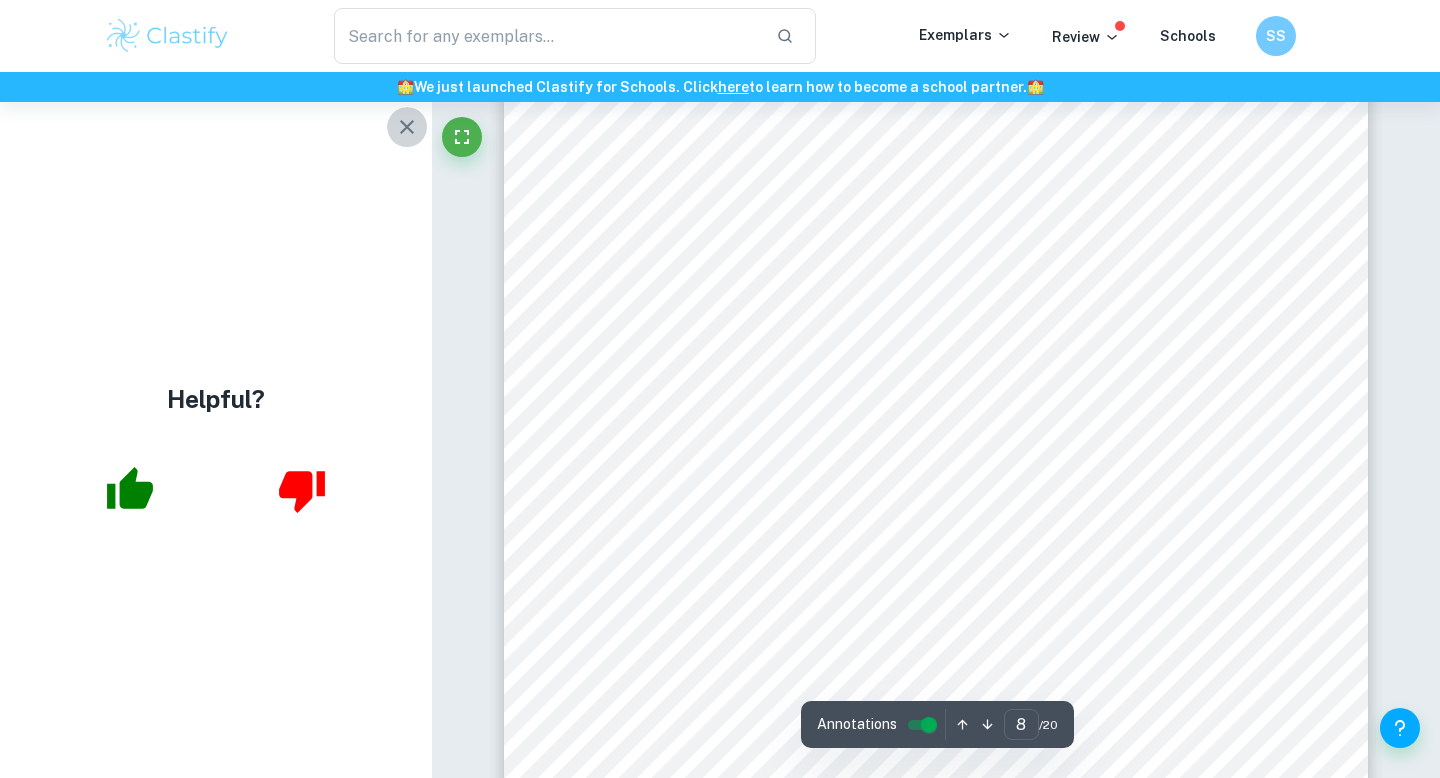 click at bounding box center (407, 127) 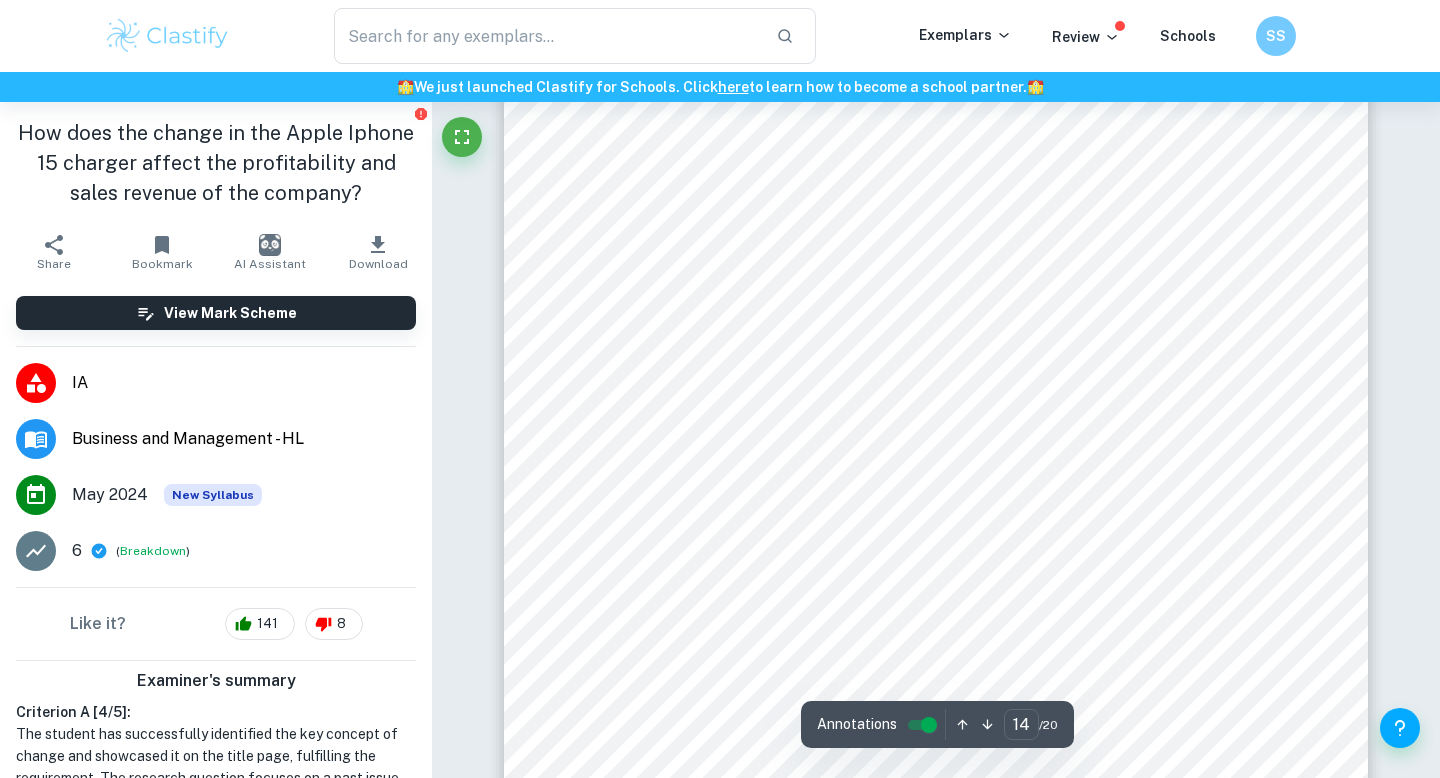 scroll, scrollTop: 16063, scrollLeft: 0, axis: vertical 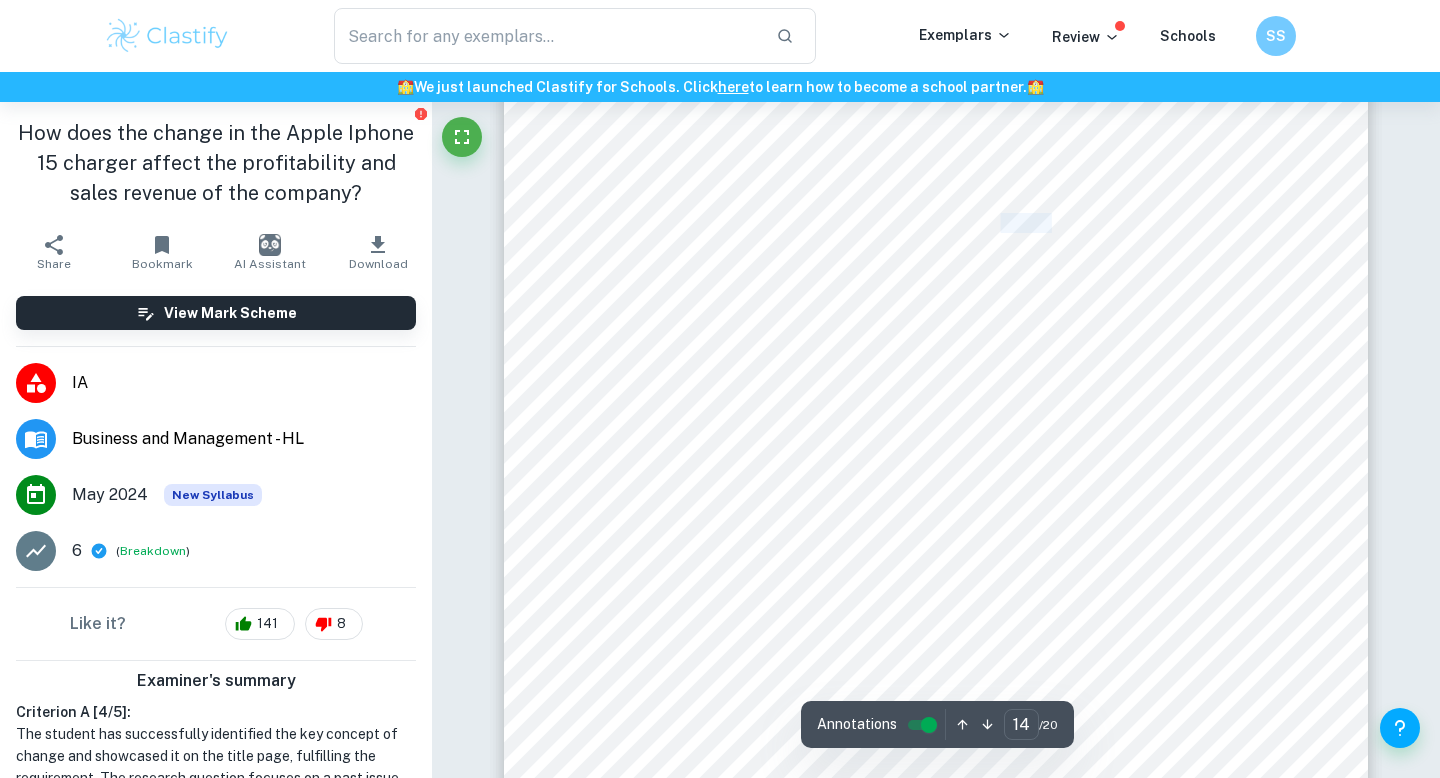 drag, startPoint x: 1004, startPoint y: 222, endPoint x: 1050, endPoint y: 224, distance: 46.043457 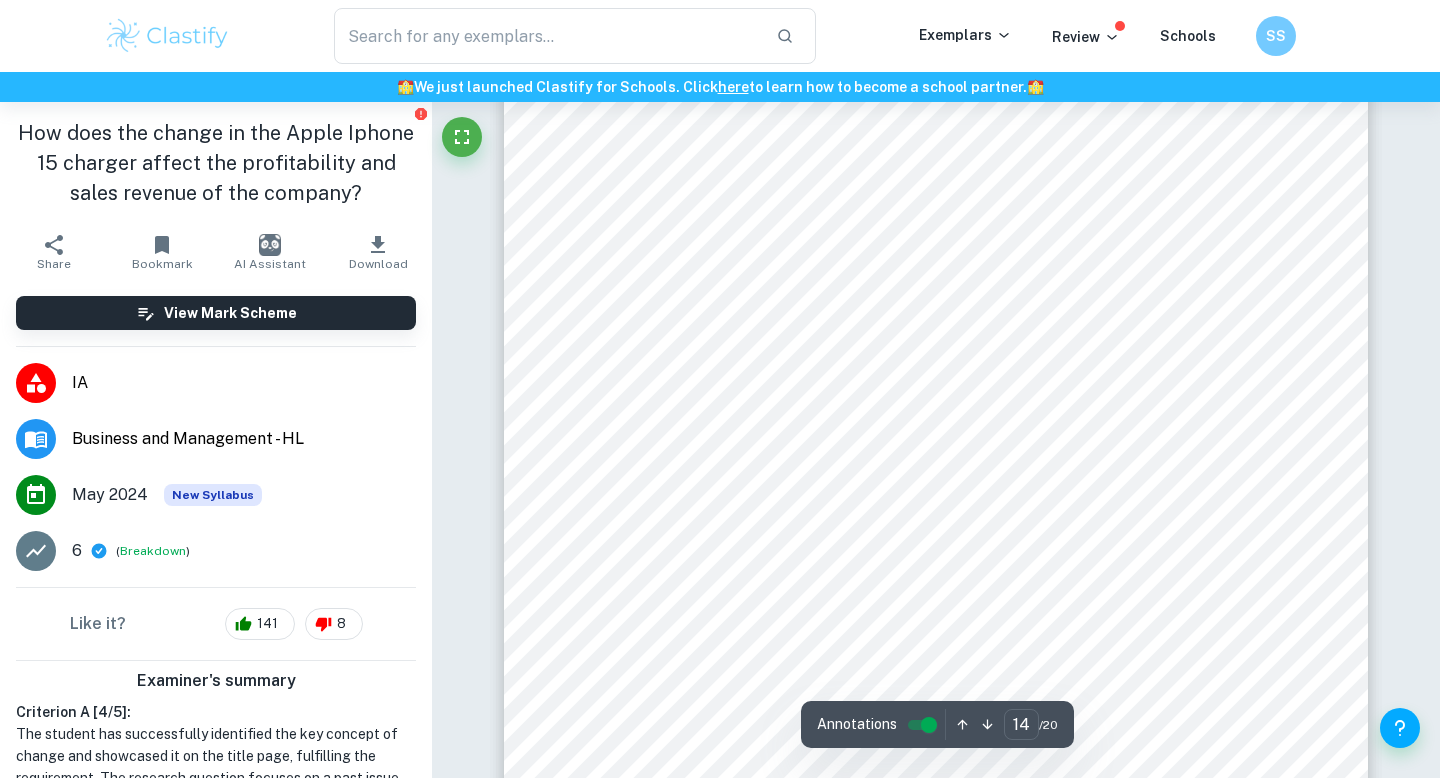 click on "[NUMBER] 5.   Supporting documents 5.1 Report on Cable Change https://www.consumerreports.org/electronics-computers/cell-phones/iphone-15-lineup-drops-lightning-adop ts-usb-c-a2241583701/" at bounding box center (936, 659) 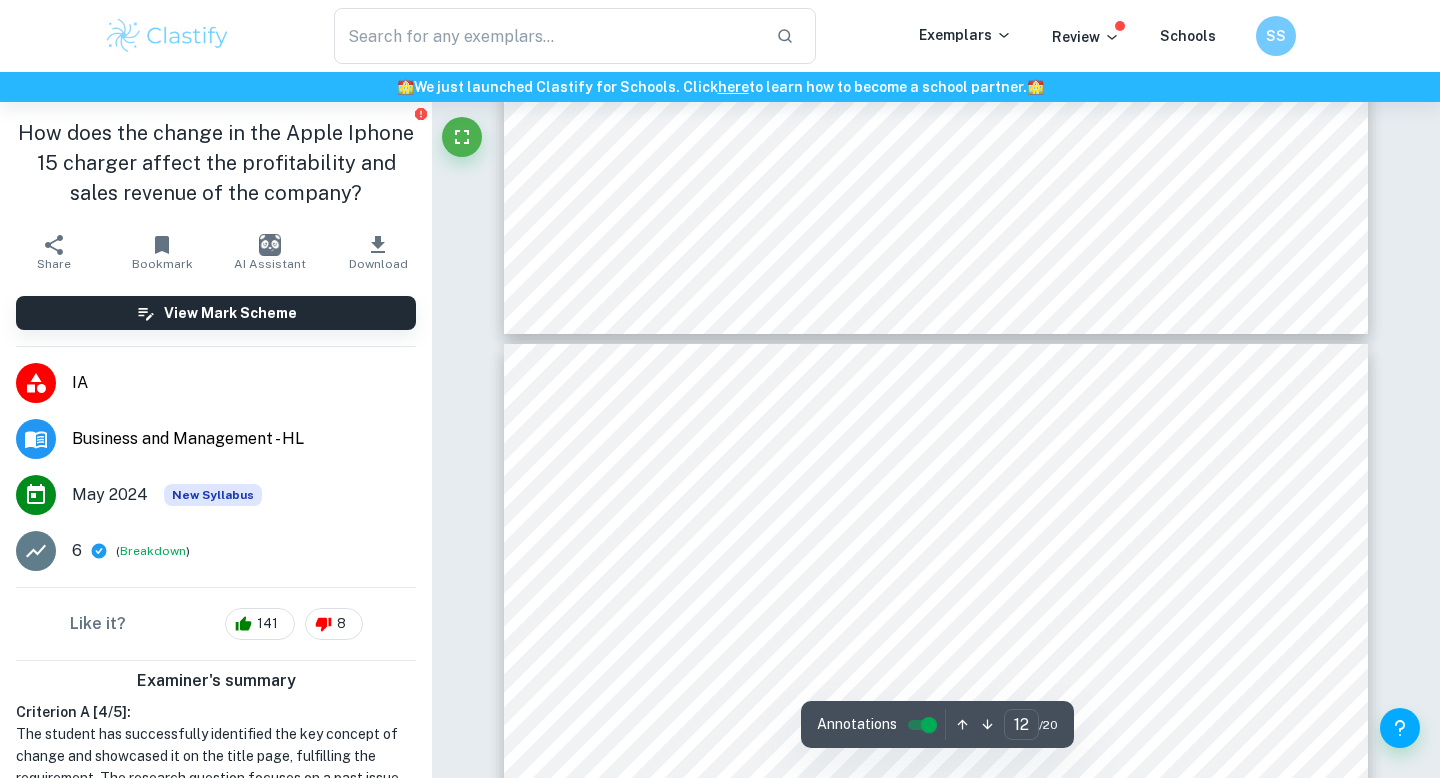 scroll, scrollTop: 14270, scrollLeft: 0, axis: vertical 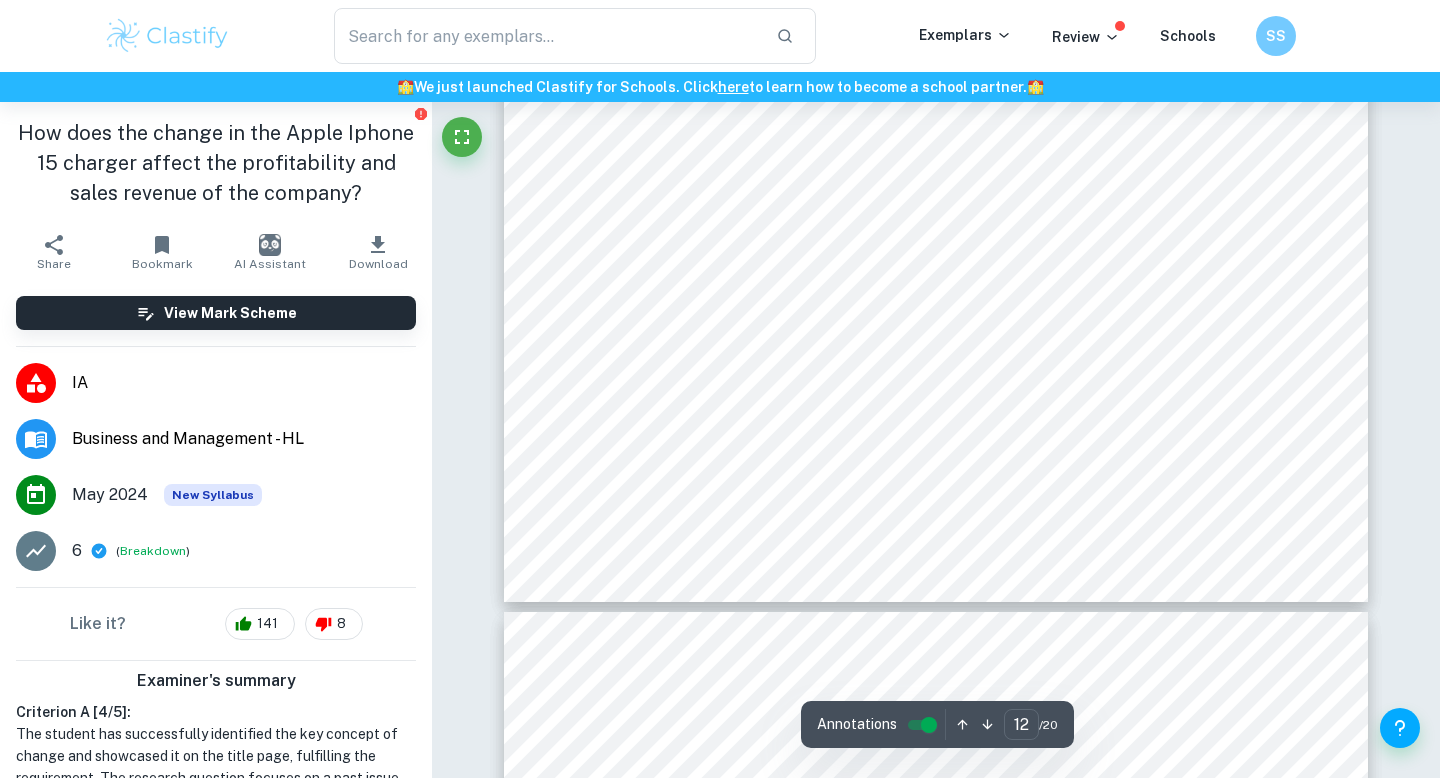 drag, startPoint x: 963, startPoint y: 281, endPoint x: 837, endPoint y: 587, distance: 330.92596 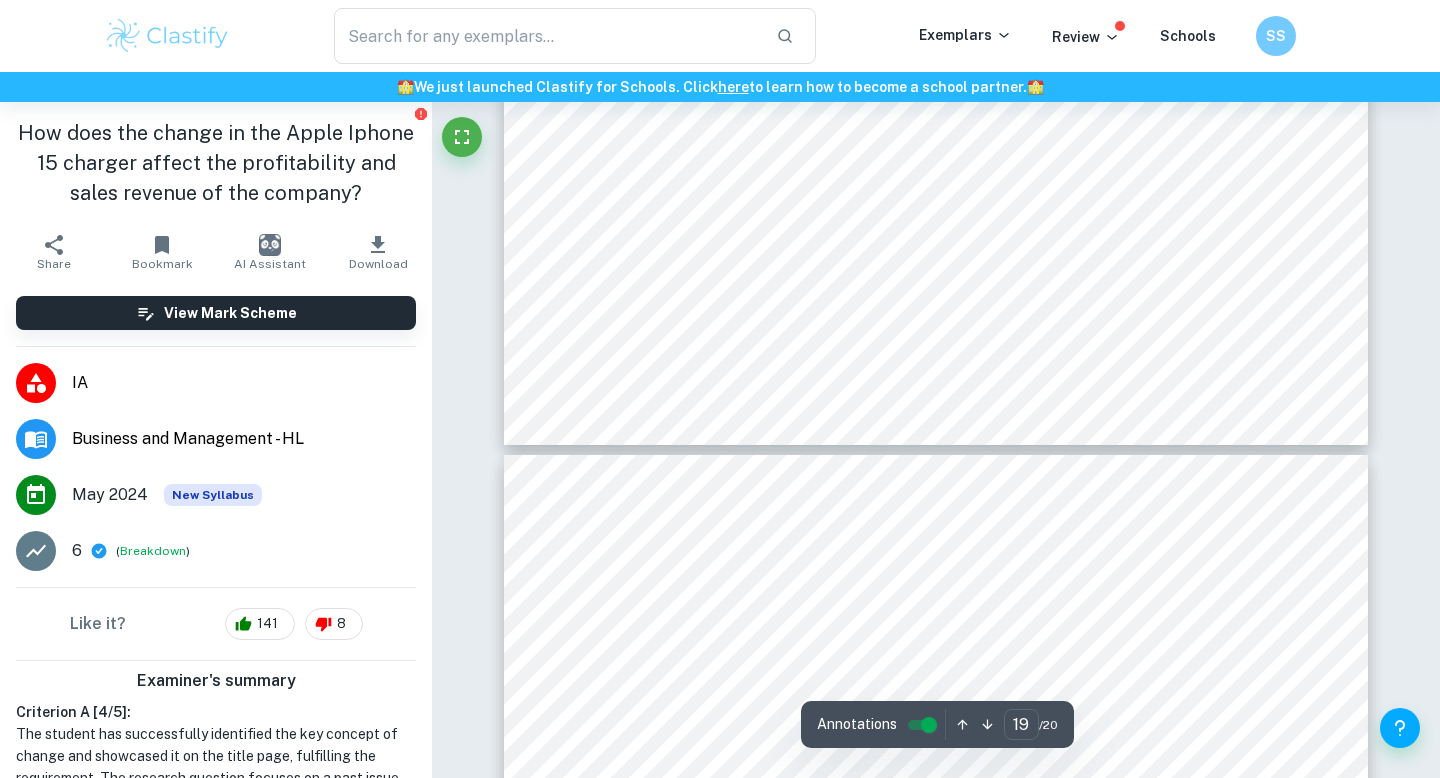 scroll, scrollTop: 23023, scrollLeft: 0, axis: vertical 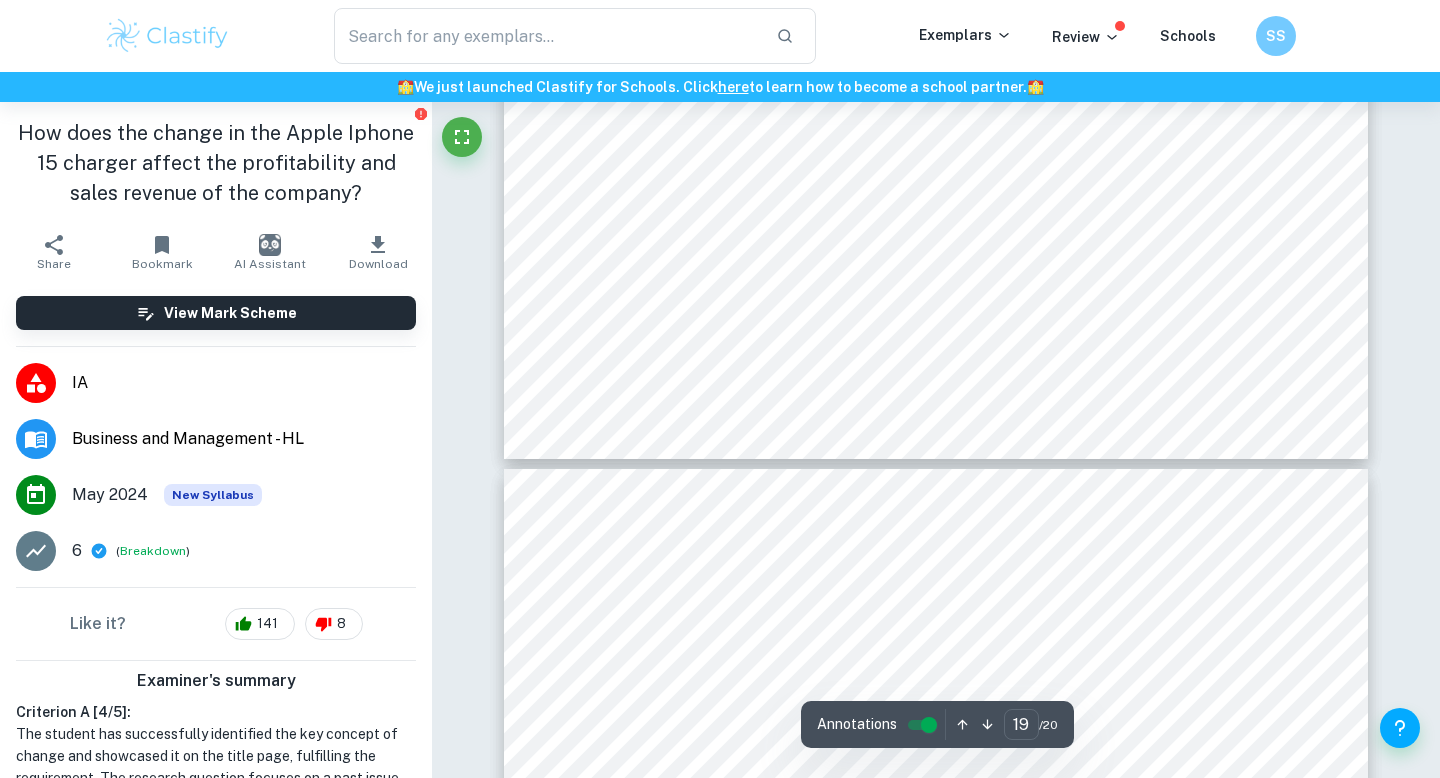 type on "20" 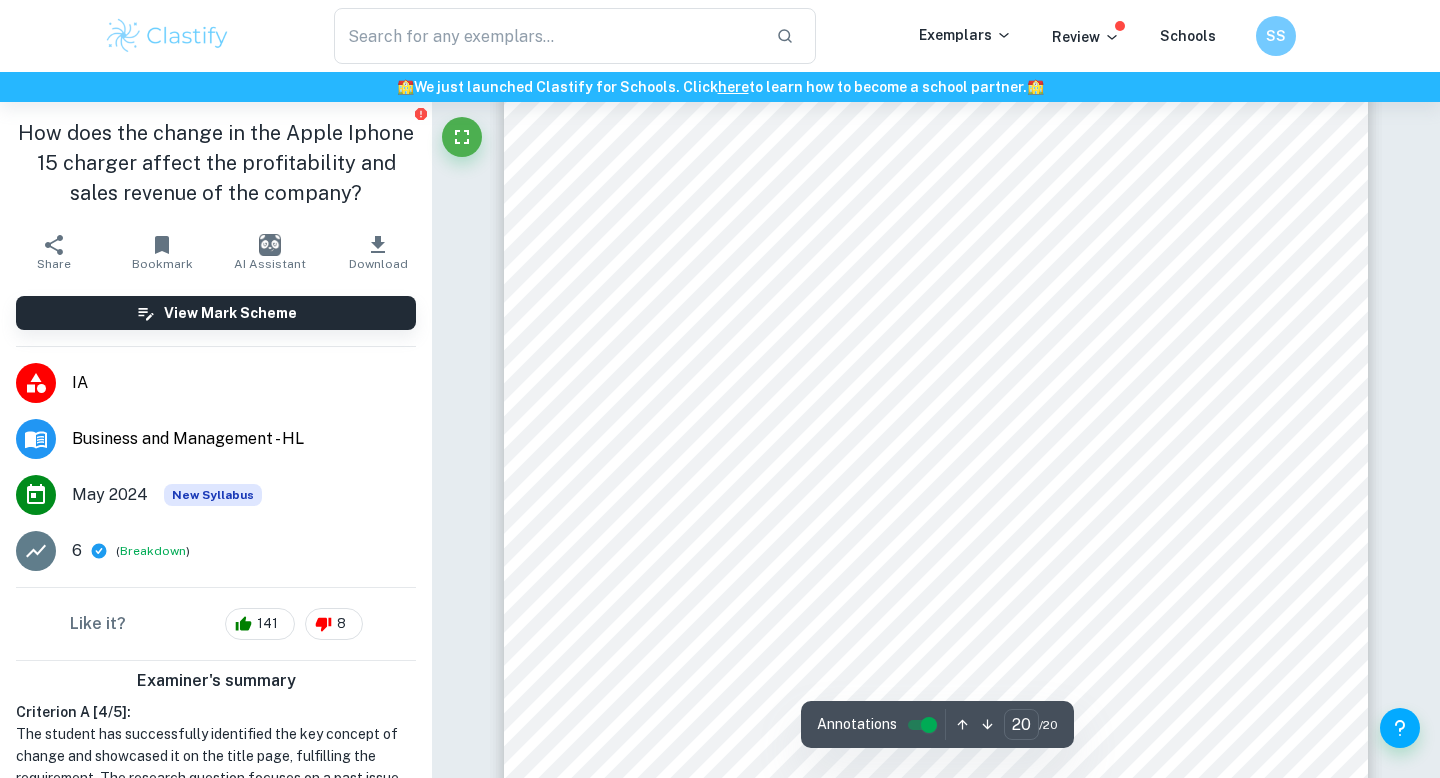 scroll, scrollTop: 23954, scrollLeft: 0, axis: vertical 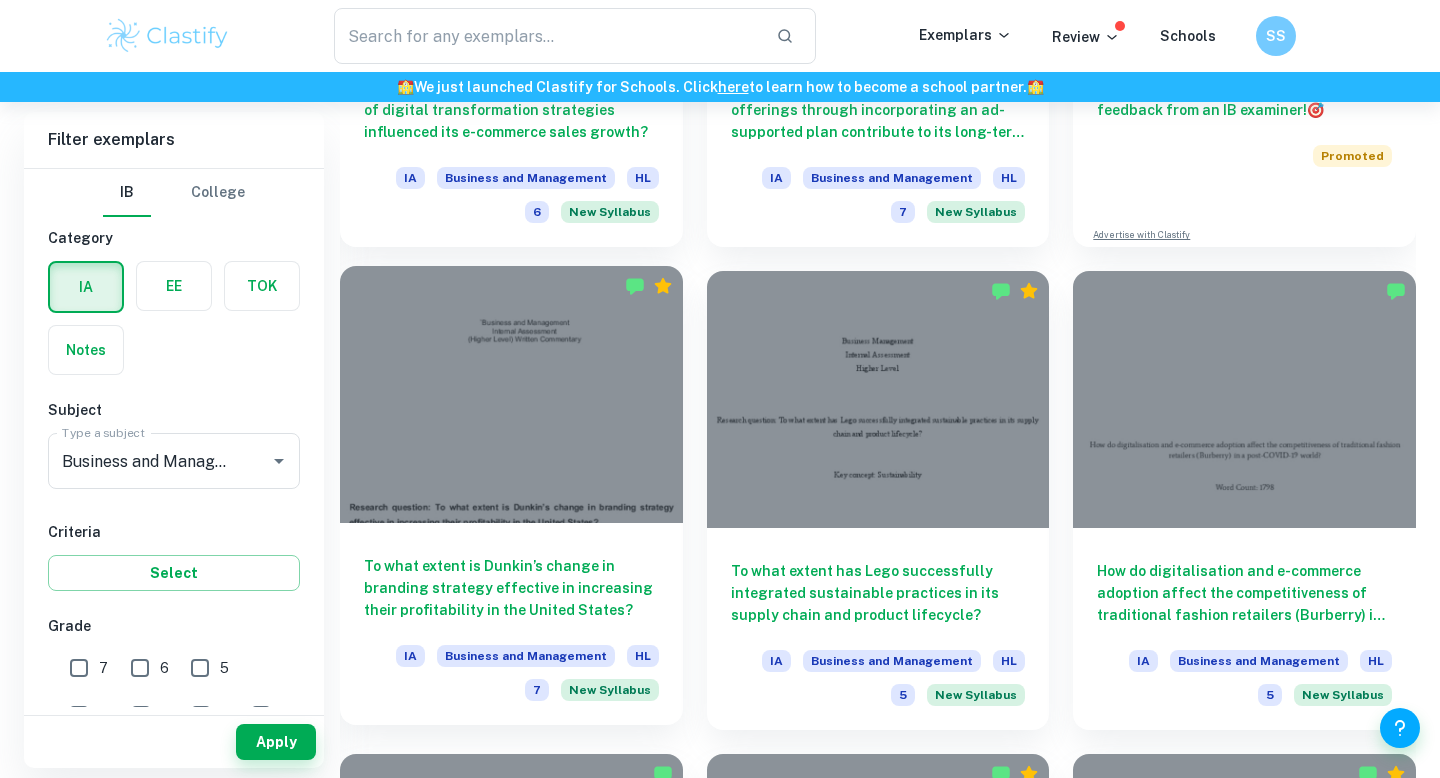 click at bounding box center (511, 394) 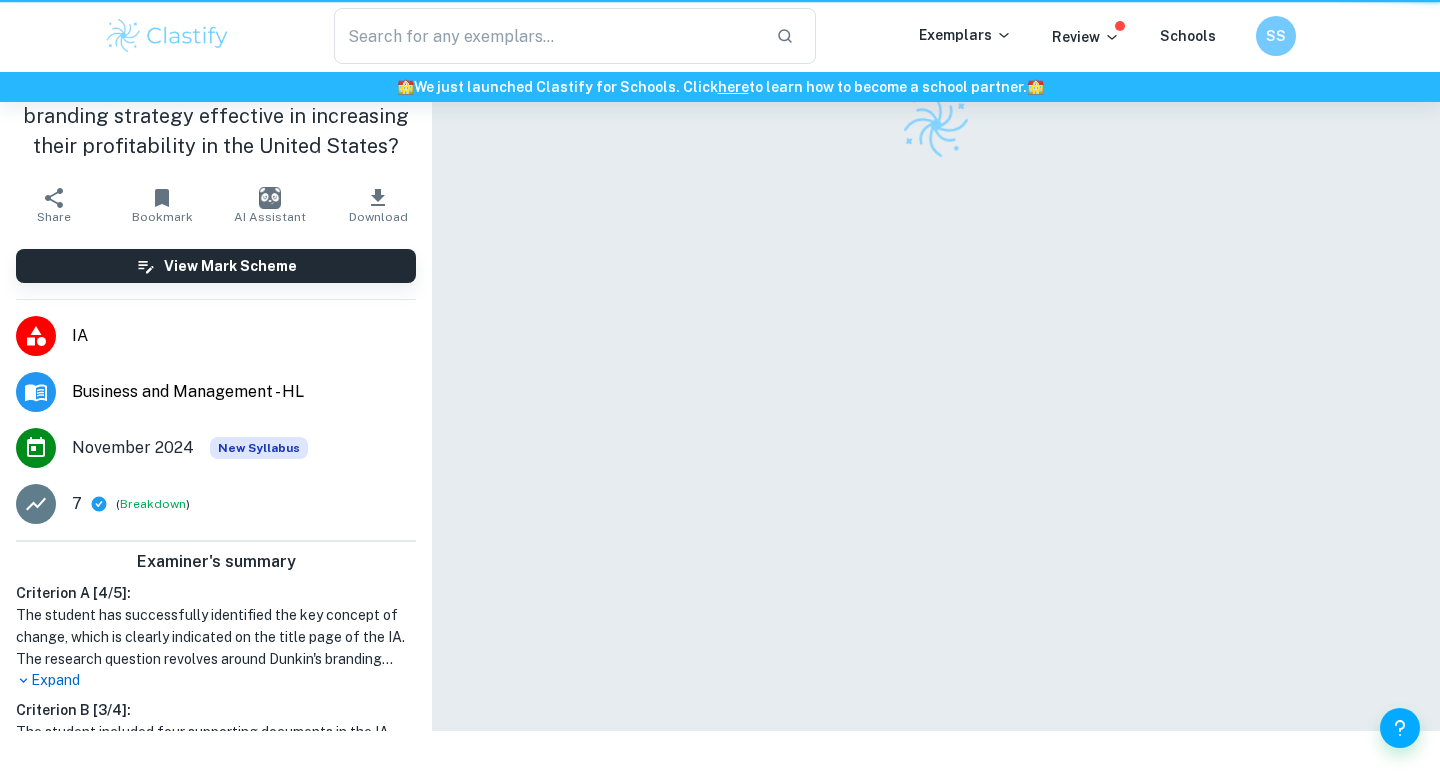 scroll, scrollTop: 0, scrollLeft: 0, axis: both 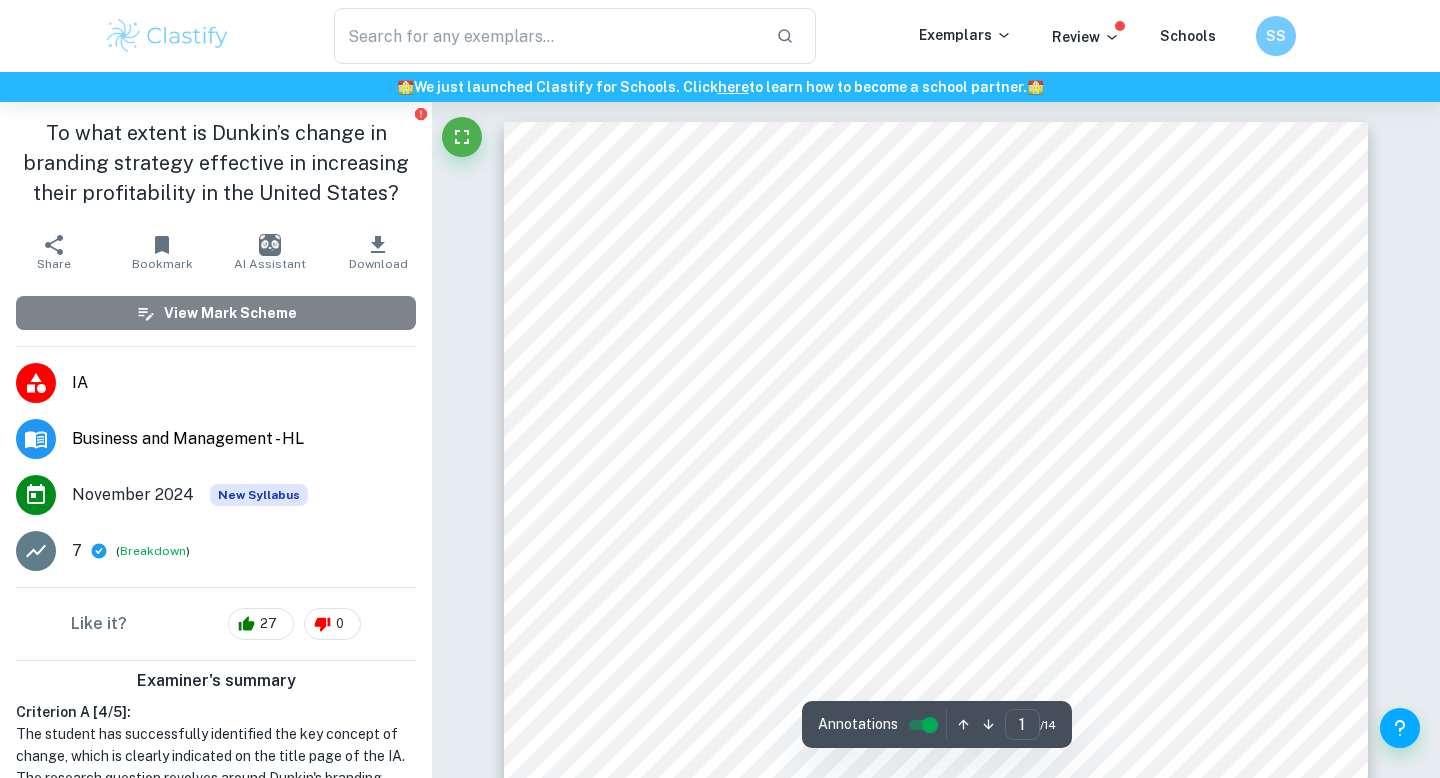click on "View Mark Scheme" at bounding box center (216, 313) 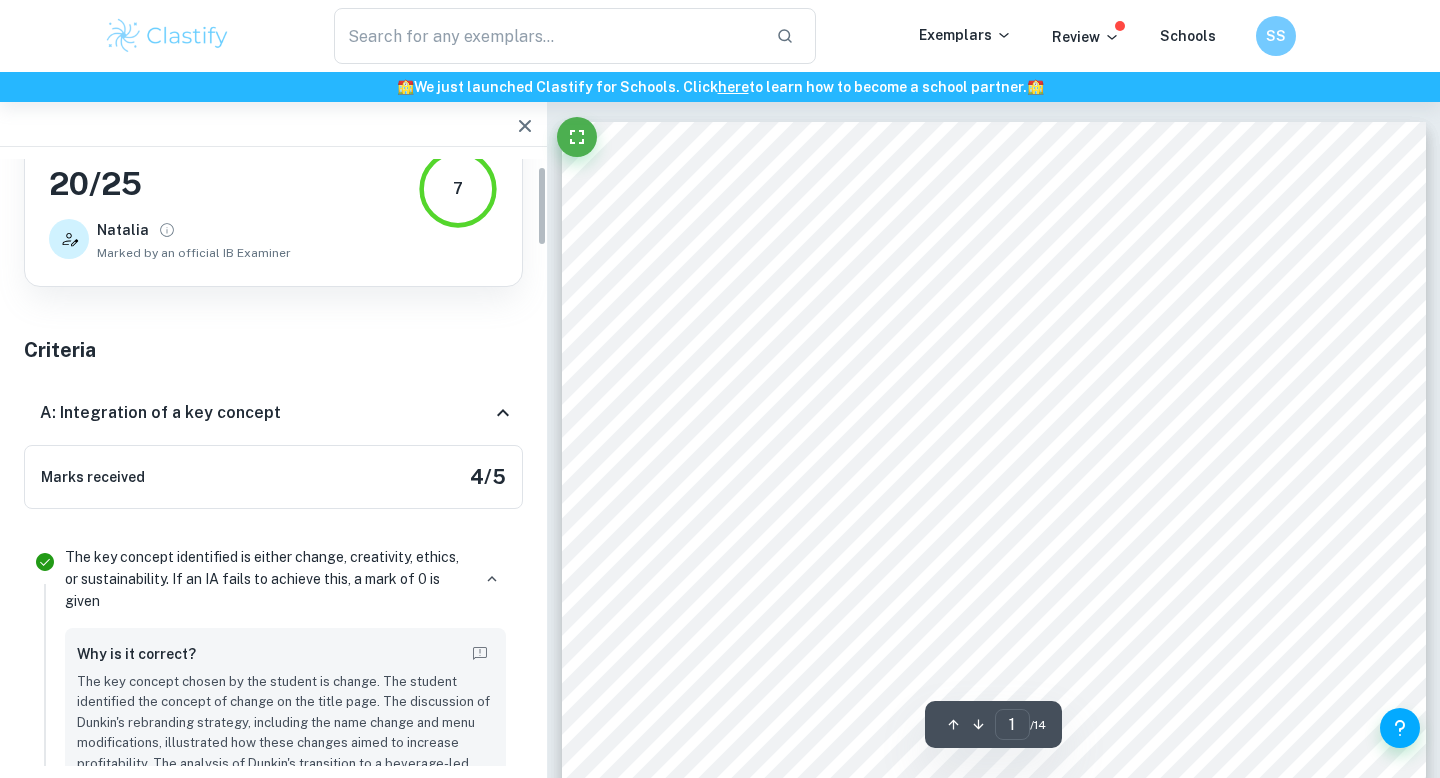 scroll, scrollTop: 0, scrollLeft: 0, axis: both 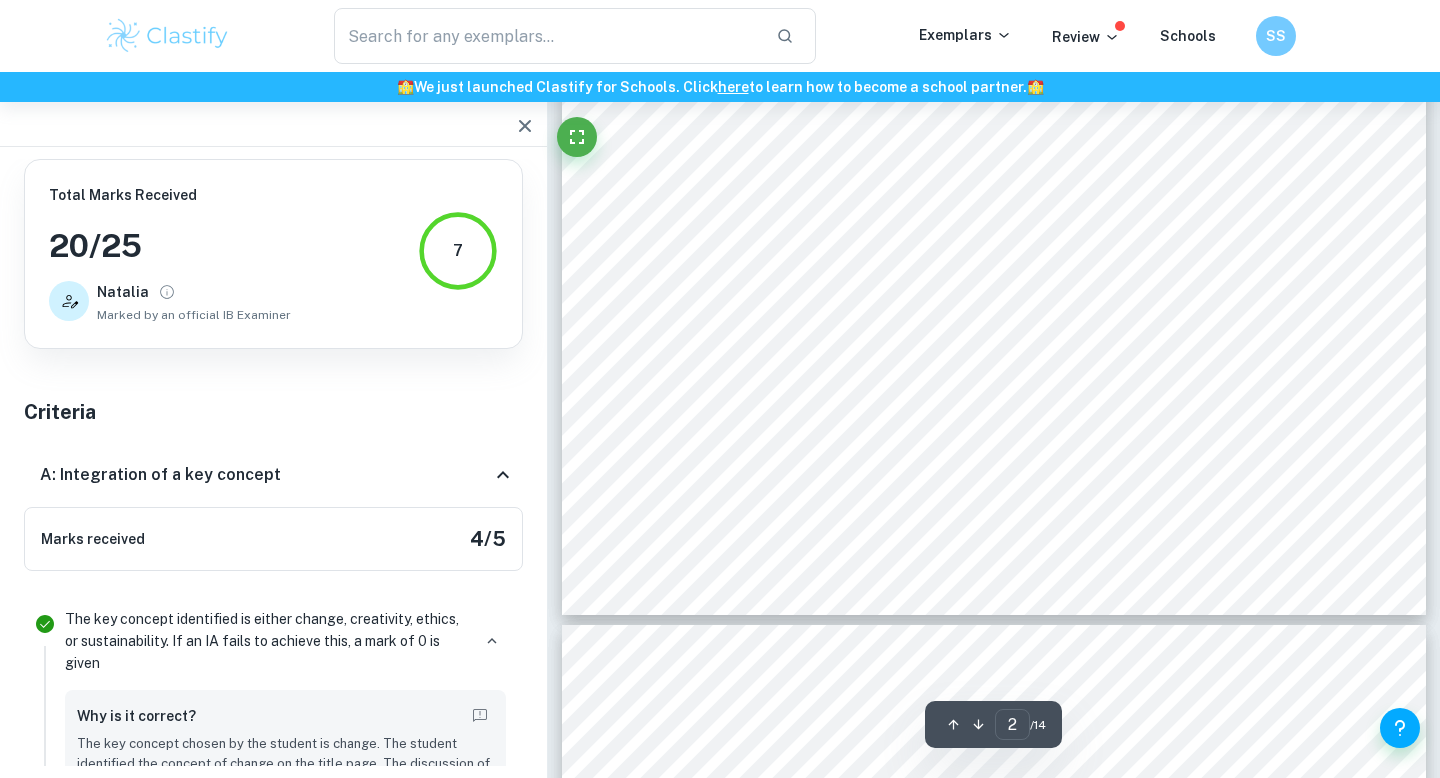 type on "3" 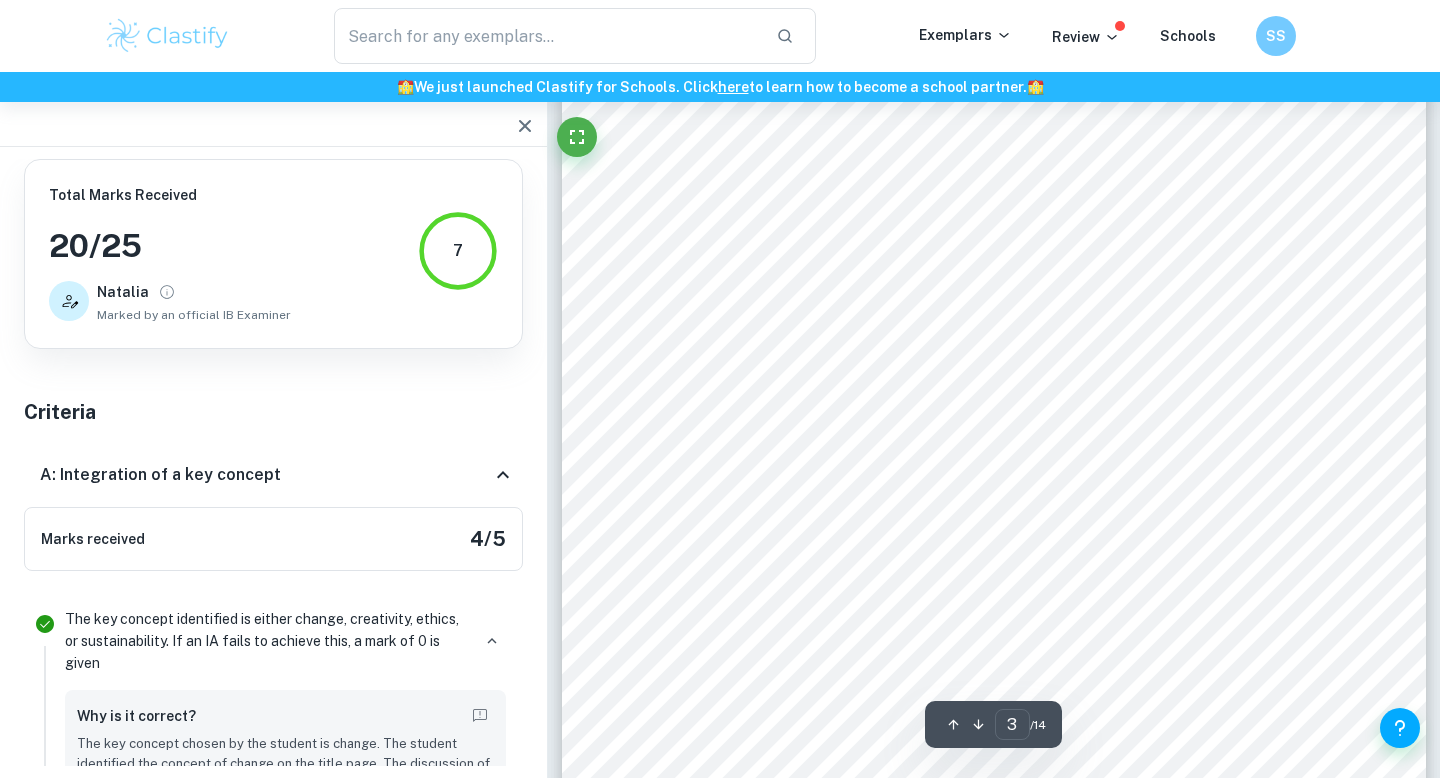 scroll, scrollTop: 2652, scrollLeft: 0, axis: vertical 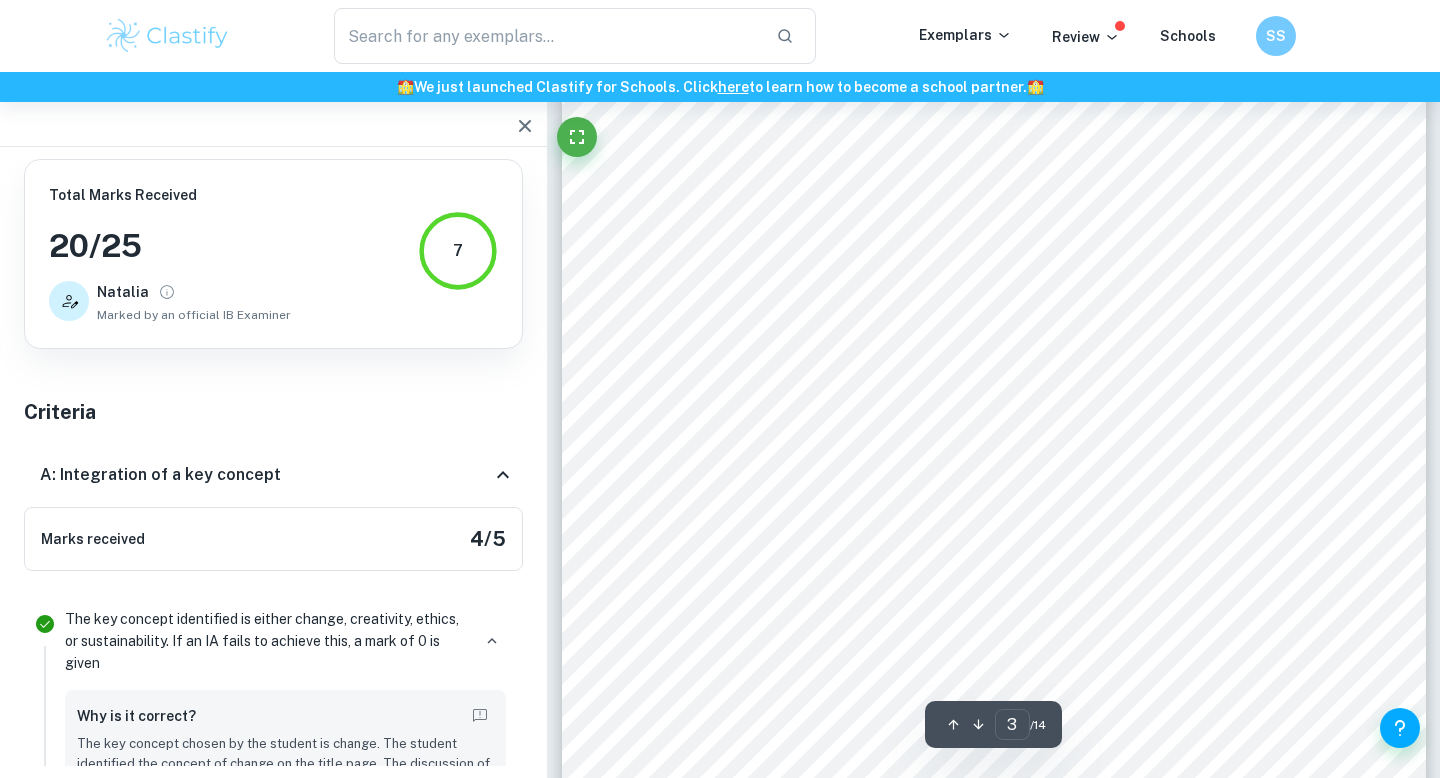click 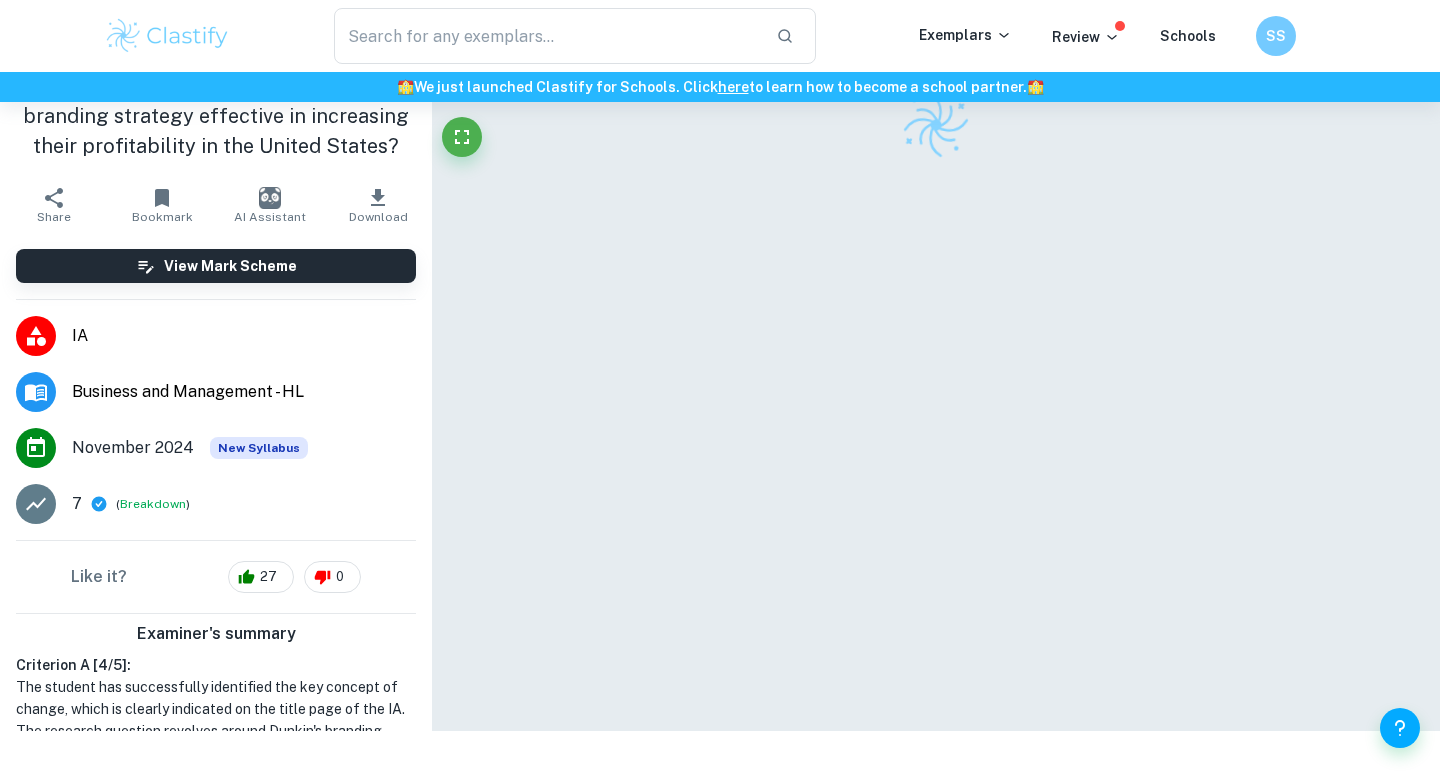 scroll, scrollTop: 102, scrollLeft: 0, axis: vertical 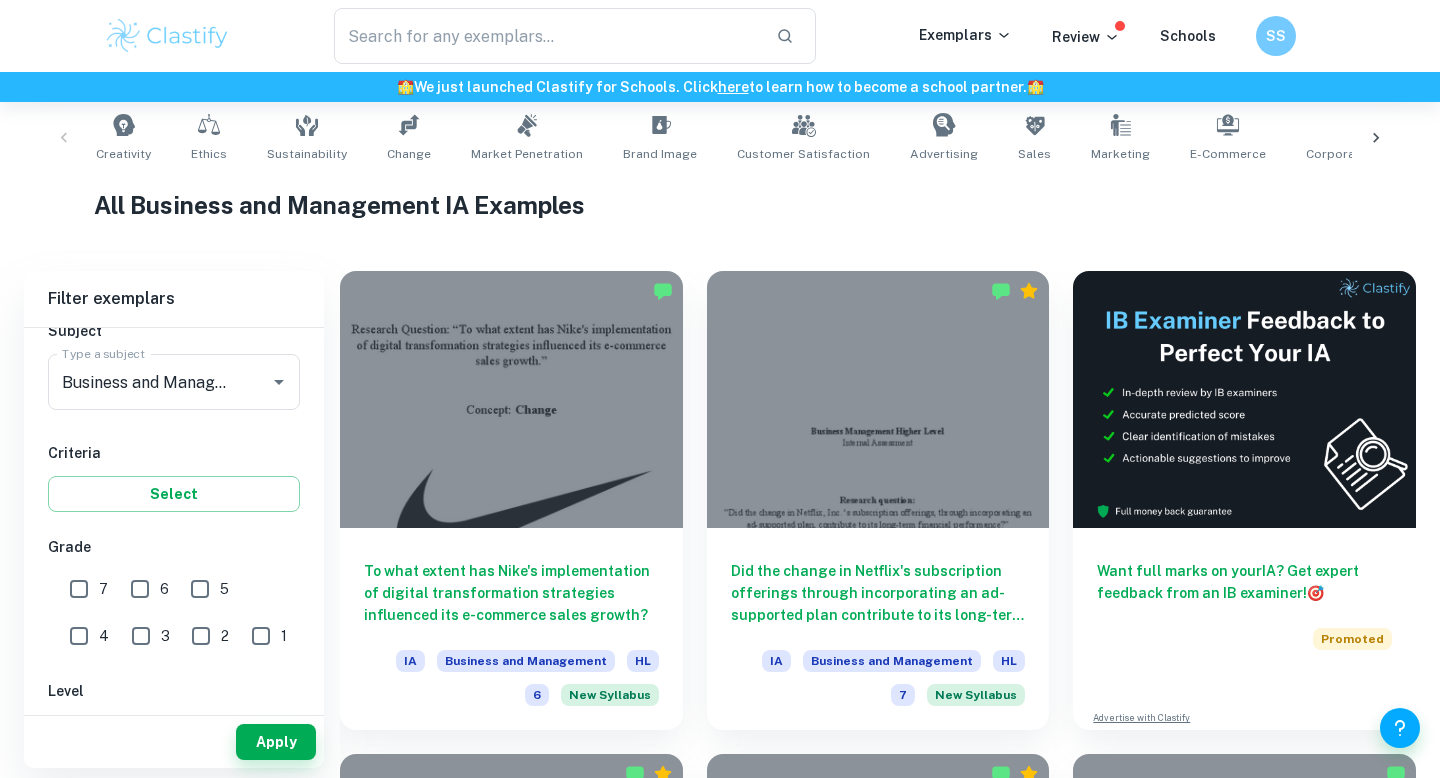 click on "7" at bounding box center [79, 589] 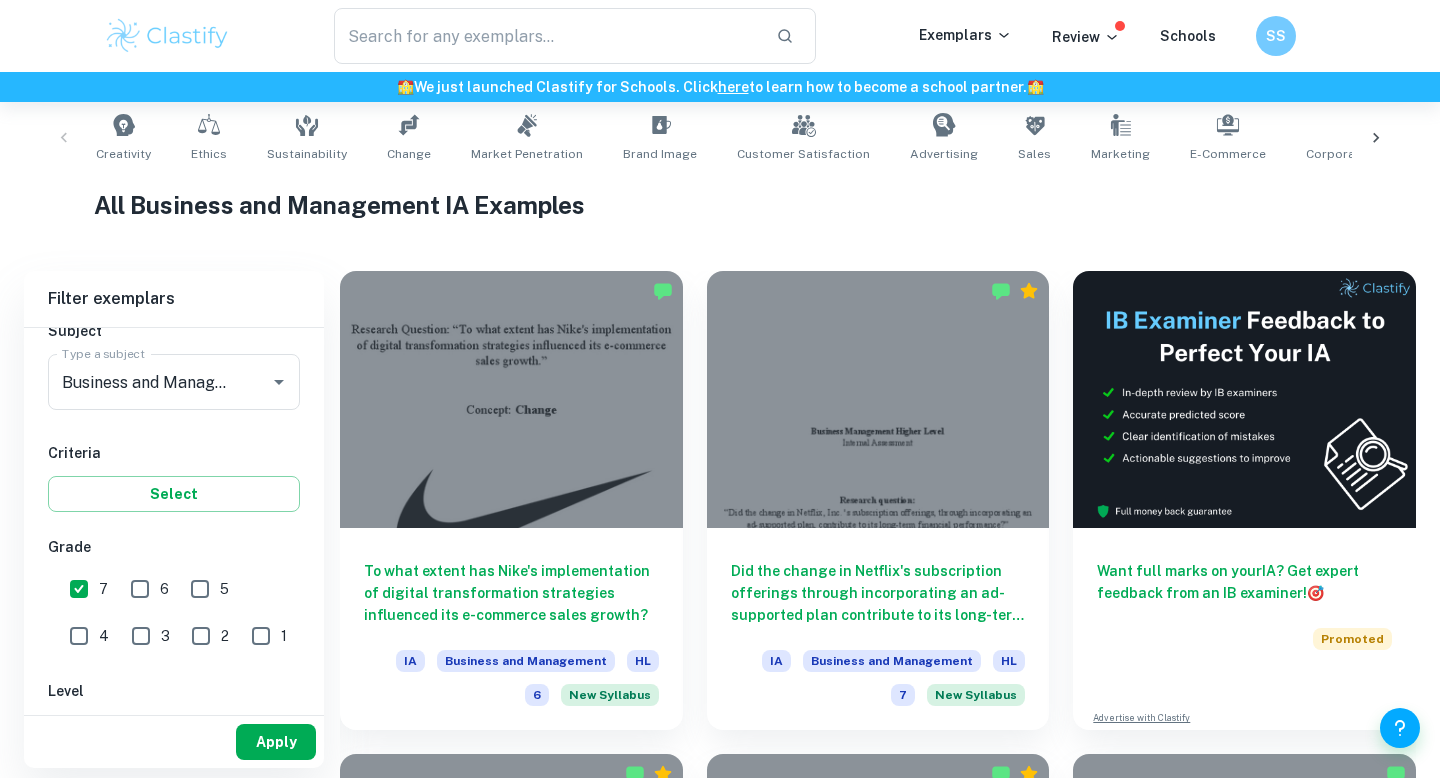 click on "Apply" at bounding box center [276, 742] 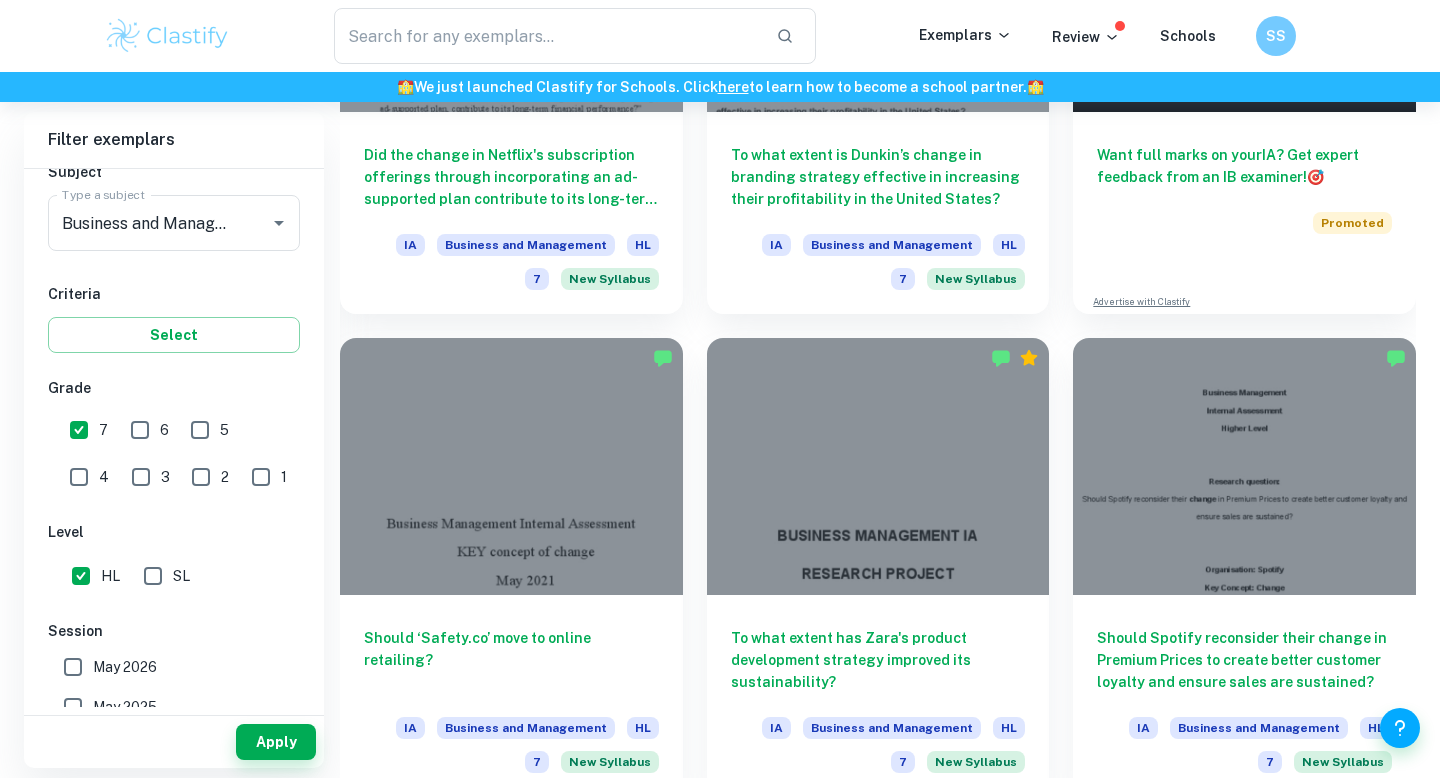 scroll, scrollTop: 820, scrollLeft: 0, axis: vertical 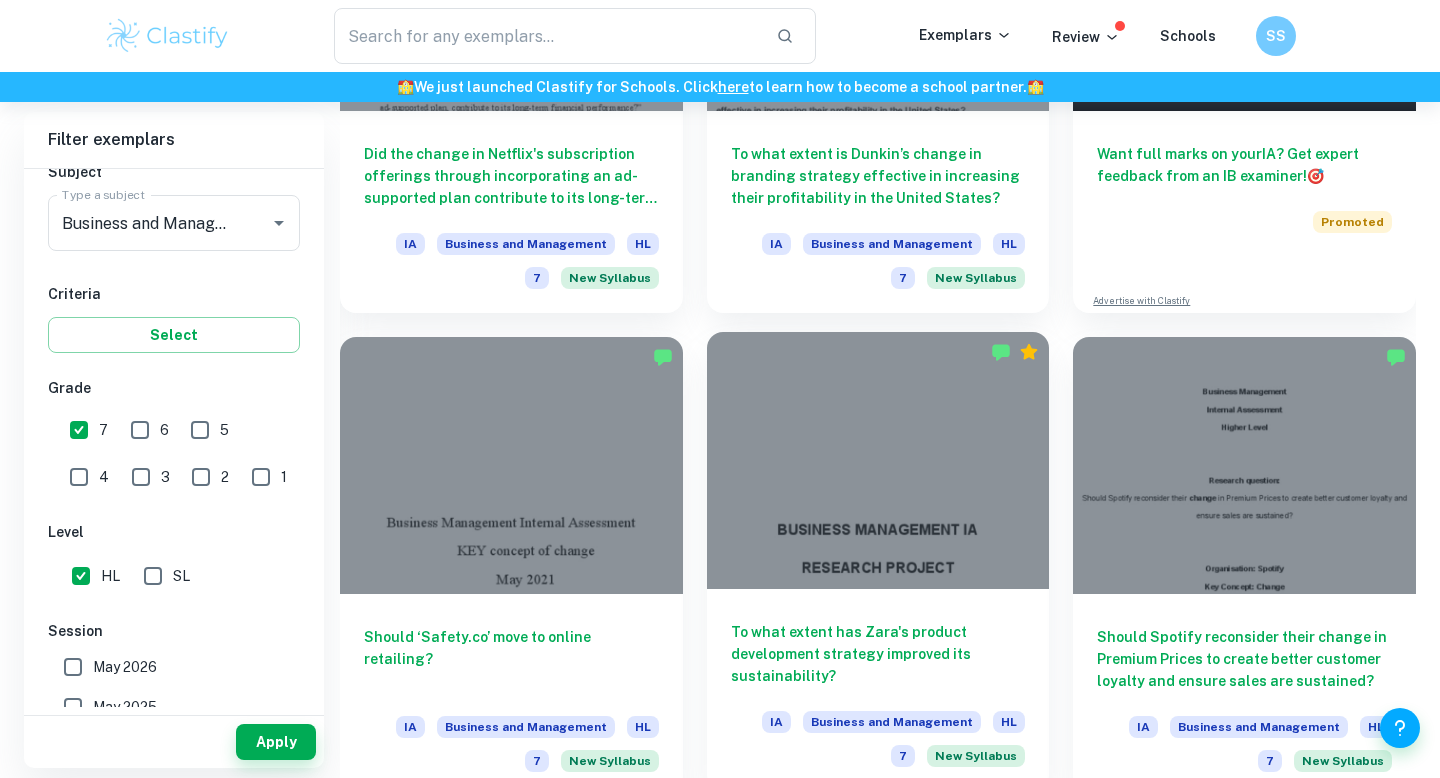 click at bounding box center [878, 460] 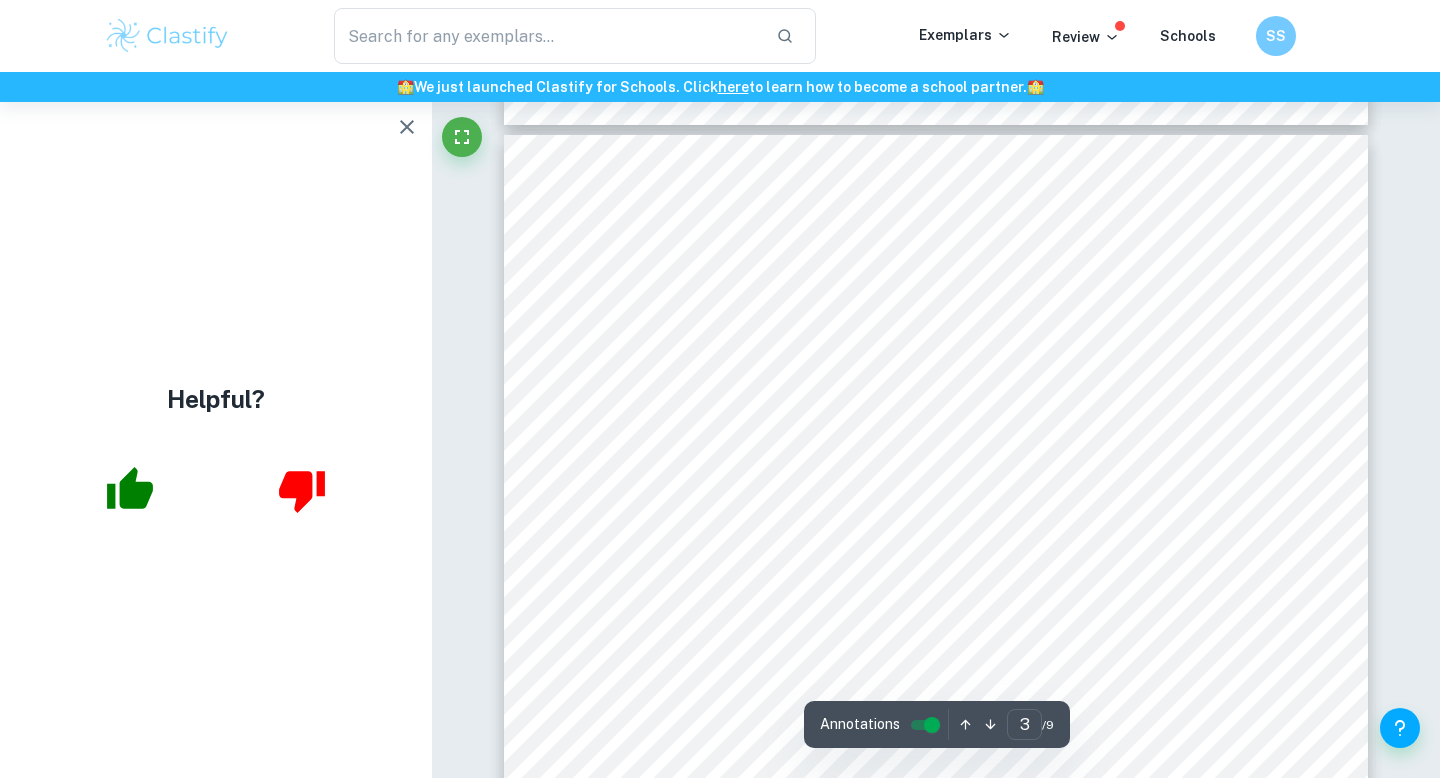 scroll, scrollTop: 2592, scrollLeft: 0, axis: vertical 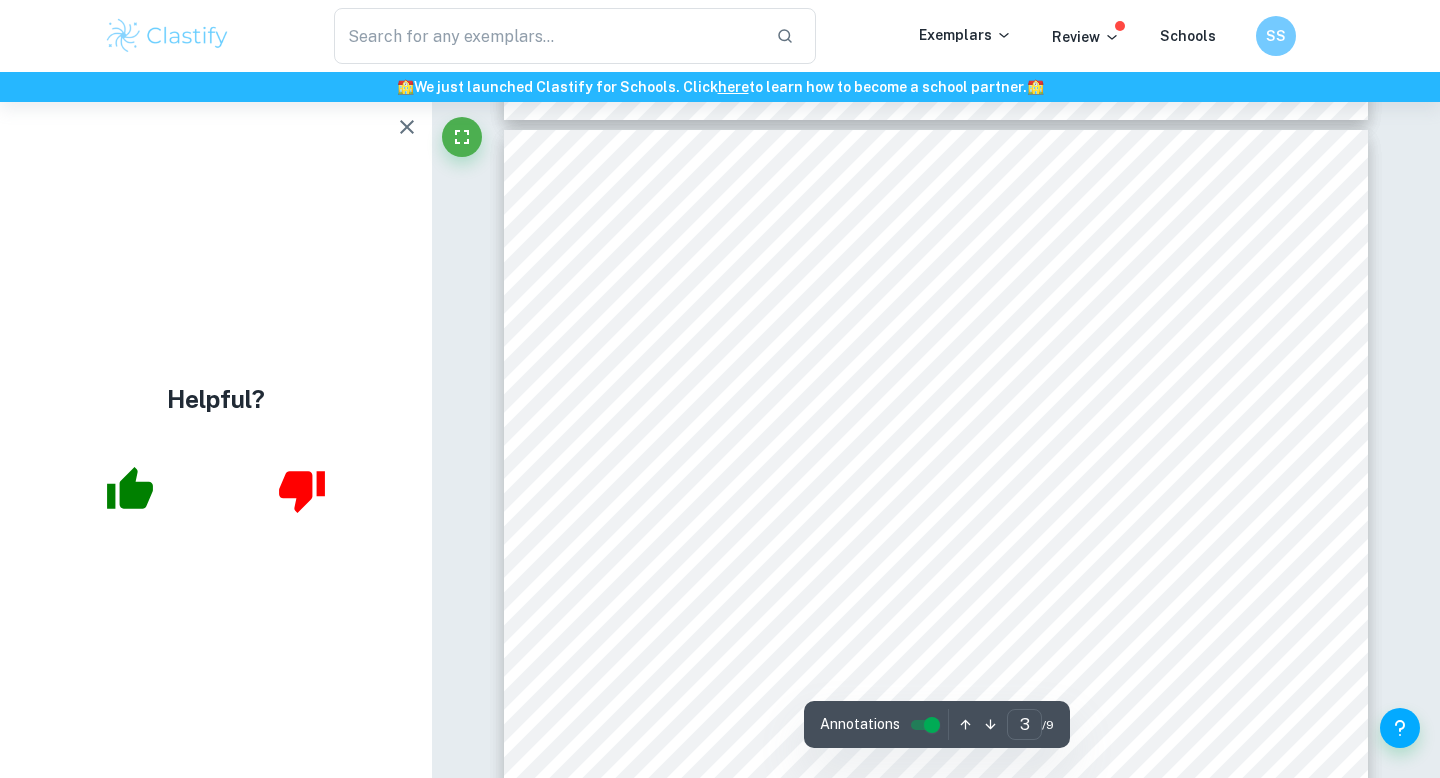 click 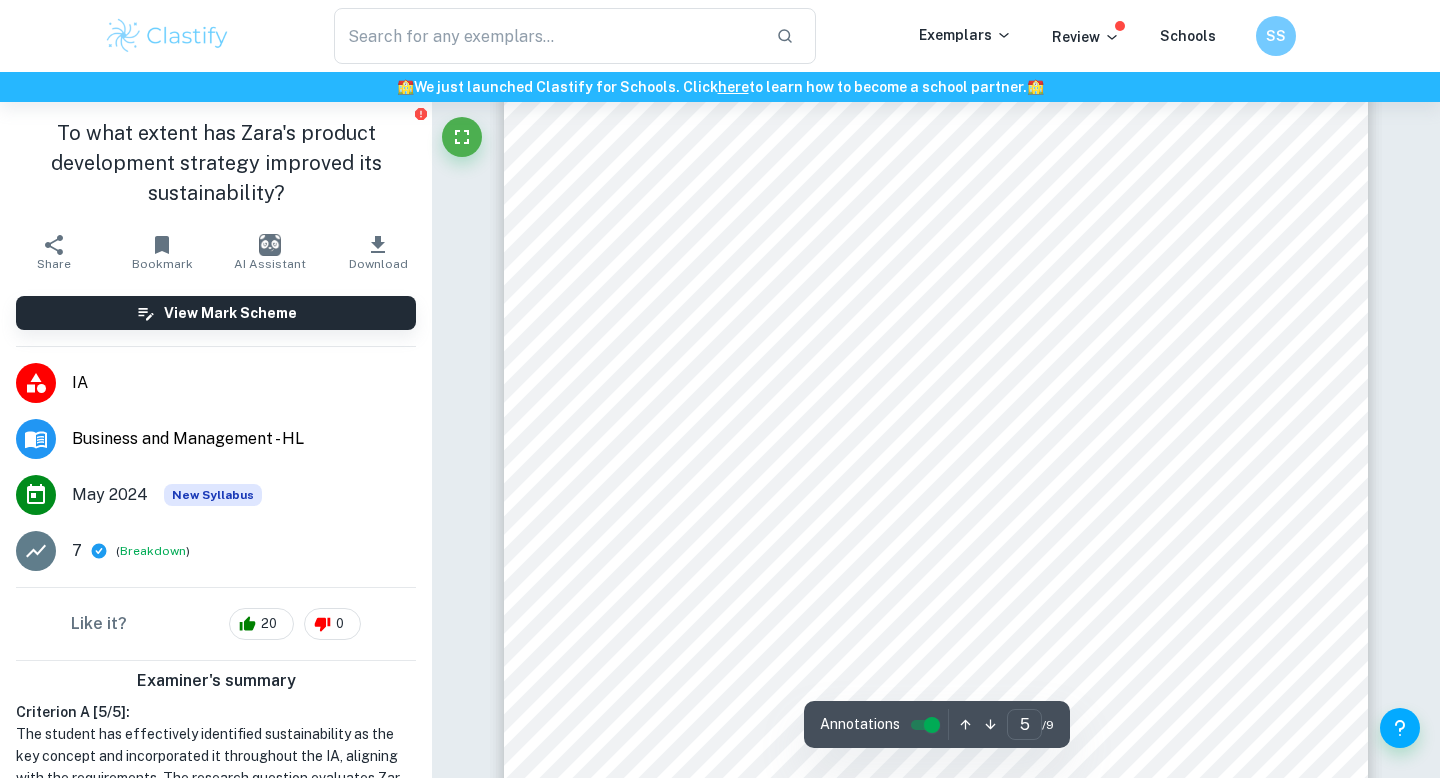 scroll, scrollTop: 5592, scrollLeft: 0, axis: vertical 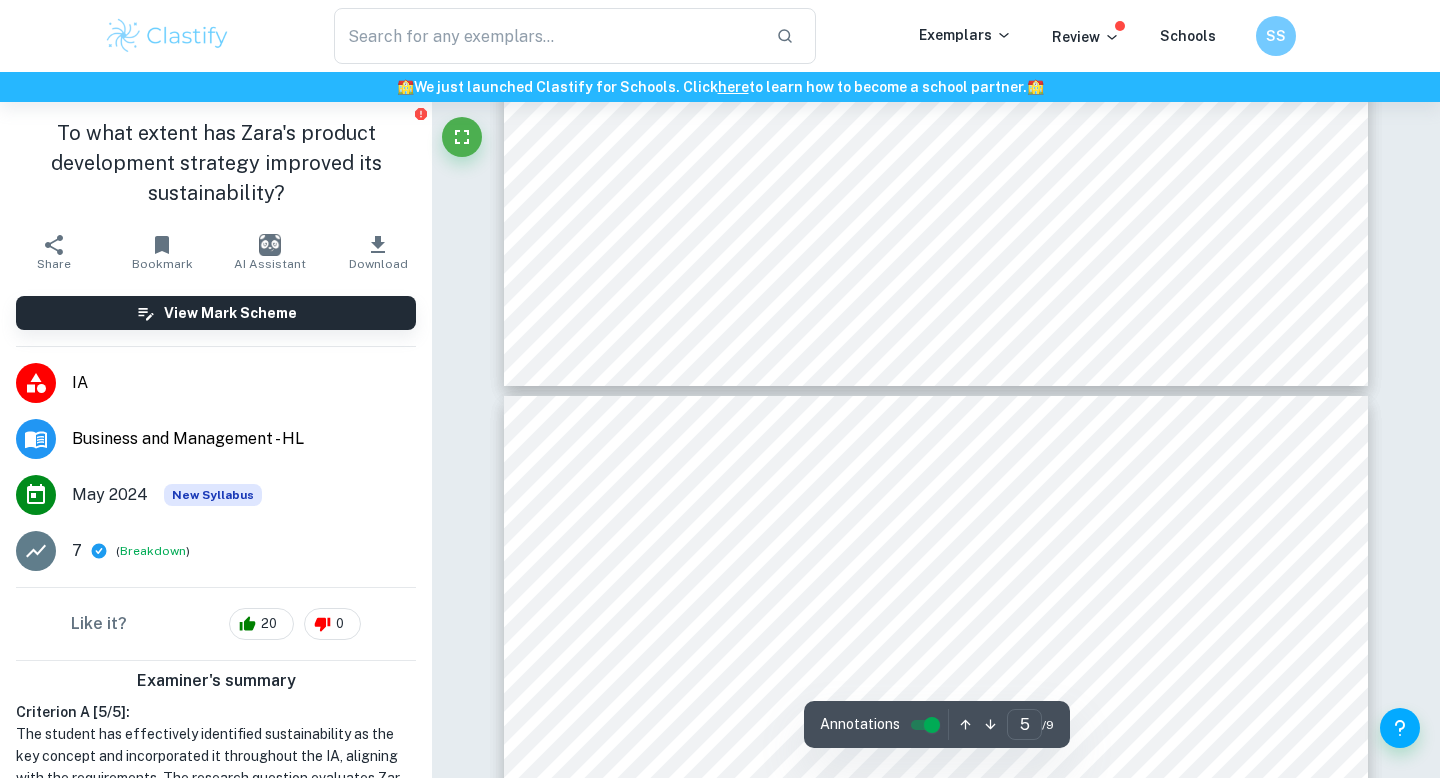 type on "6" 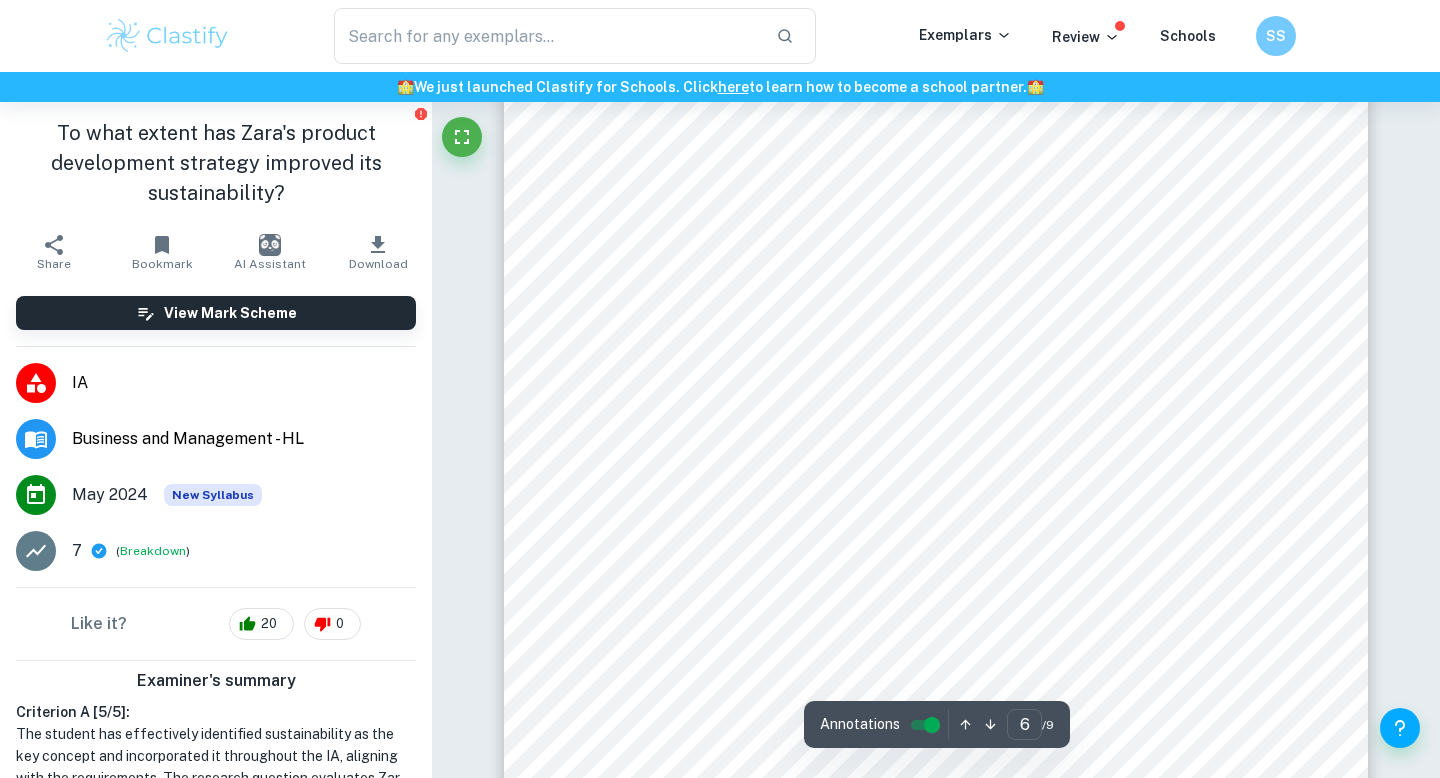 scroll, scrollTop: 6332, scrollLeft: 0, axis: vertical 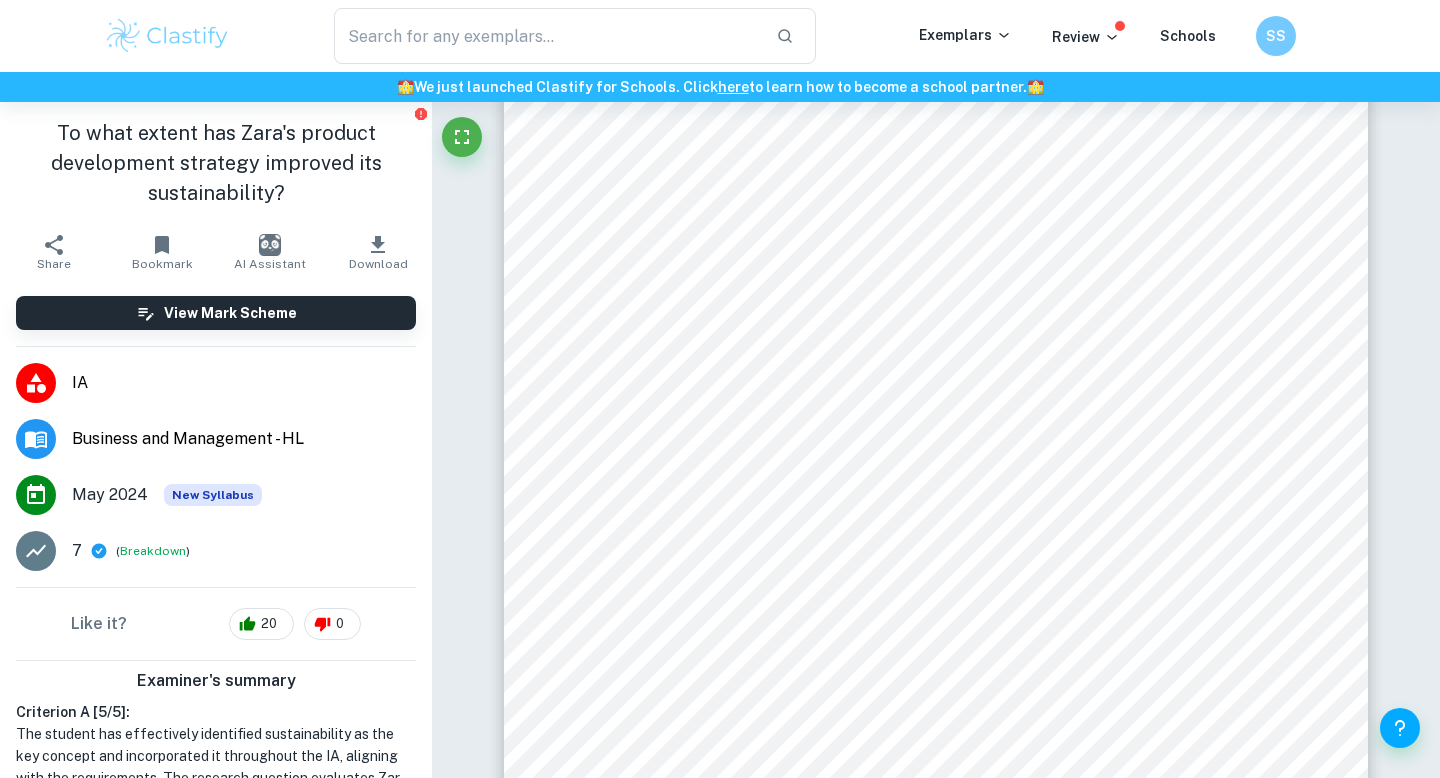 click on "krq407 Though, selling in existing markets benefits from a loyal customer base, facilitating introduction of new products. Besides, Close the Loop program encourages customers to deposit items to be disposed of, strengthening relationships with customers (Table 1). Accordingly, the level of risk is only moderate. SWOT analysis: Hence, Zara9s use of CBM is a strength in SWOT analysis. Any shortcomings are identified as weaknesses. SWOT is applied to analyse these aspects. Strength: -   700 designers to detect customer tastes (supporting document 4). -   Active research and promotion for sustainable production (supporting document 4). -   Integrated and flexible business model that is market oriented (supporting document 4). Weakness: -   Converting waste to secondary raw materials is time-consuming and expensive (supporting document 4). -   Technology to monitor environmental impact is expensive (Table 1). -   Fast production causes long working hours with insufficient wages (supporting document 2). -   -   -" at bounding box center (936, 690) 